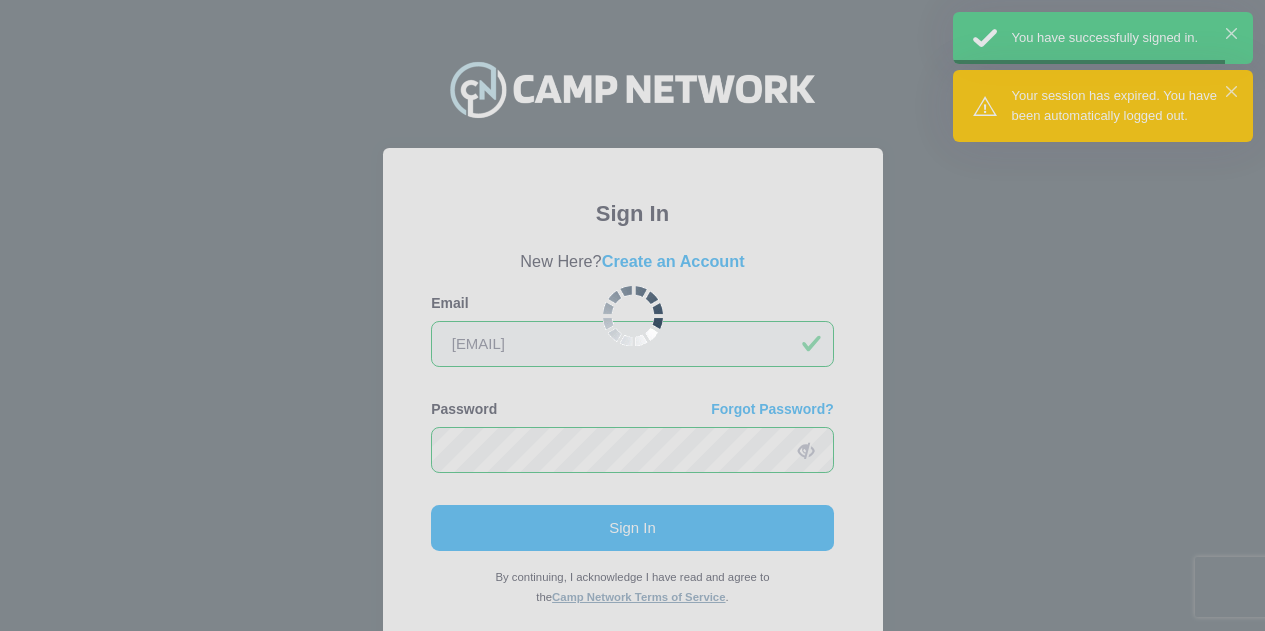 scroll, scrollTop: 0, scrollLeft: 0, axis: both 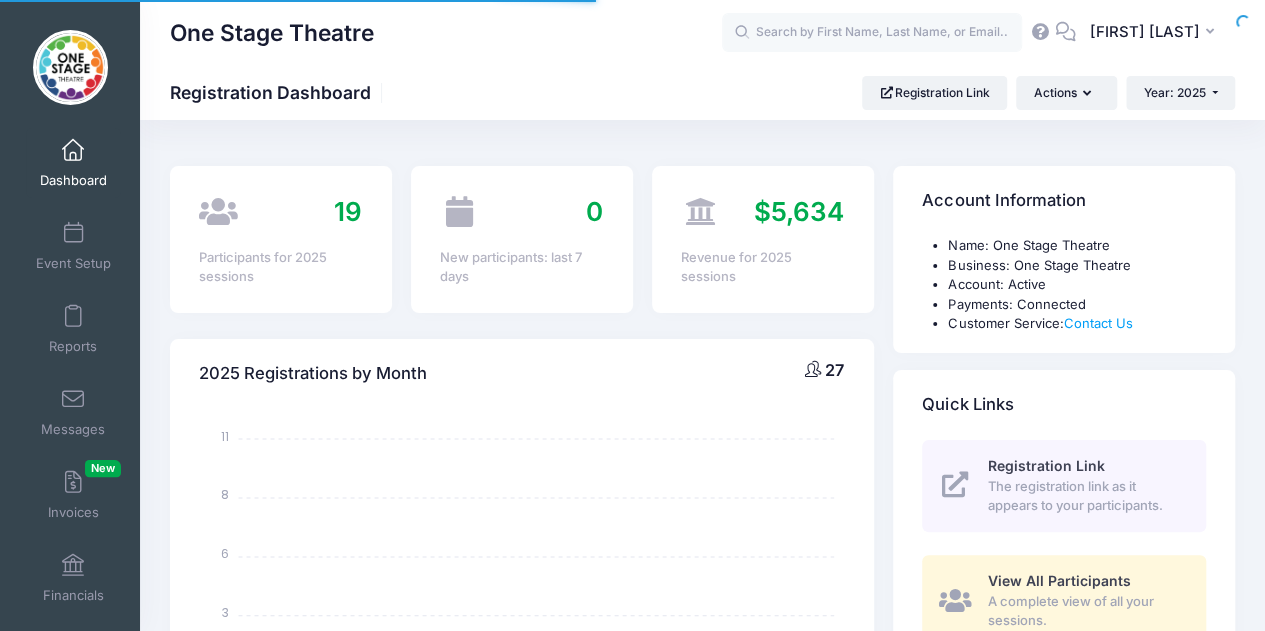 select 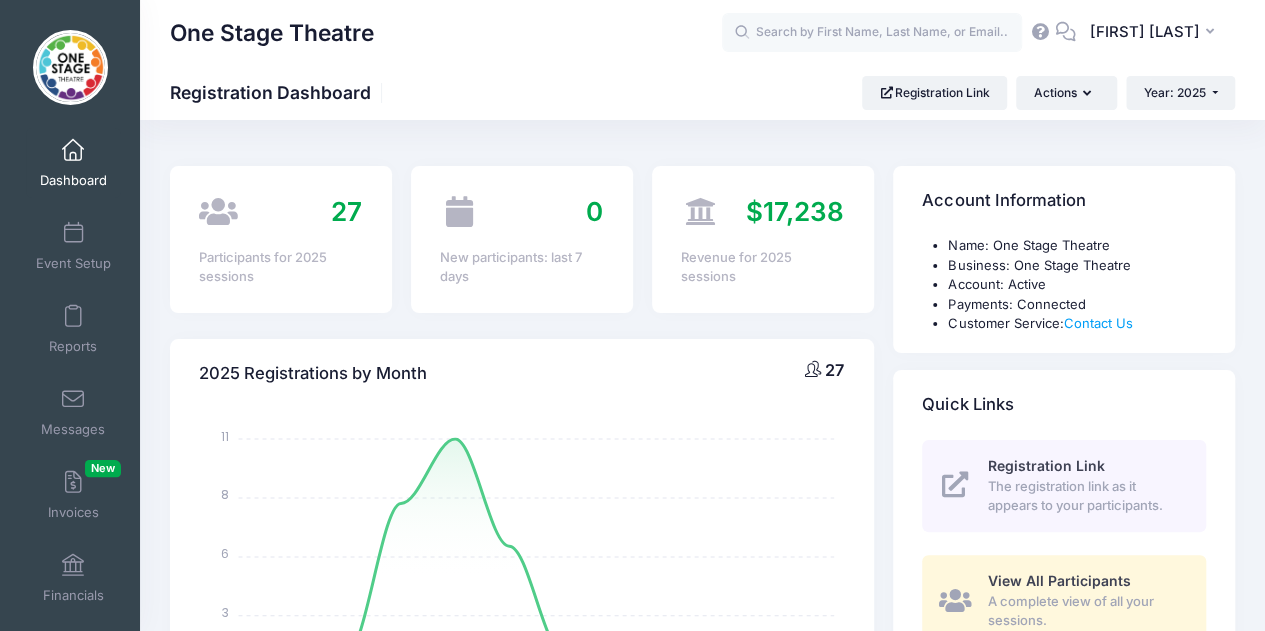 click on "Event Setup" at bounding box center [73, 246] 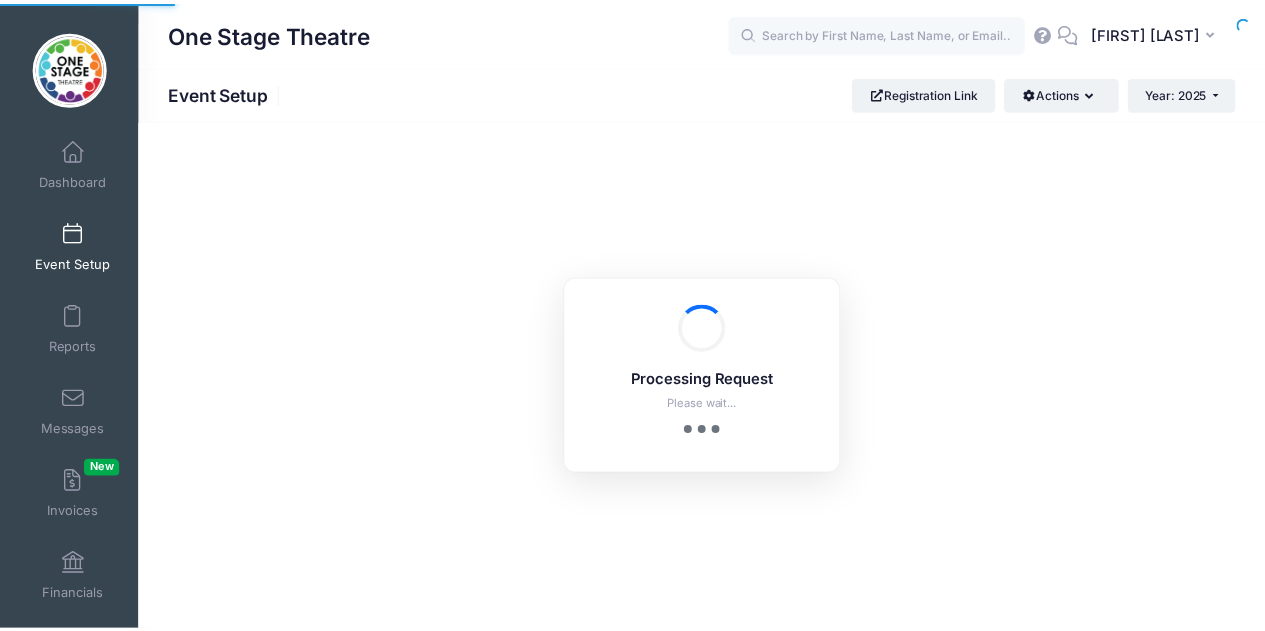 scroll, scrollTop: 0, scrollLeft: 0, axis: both 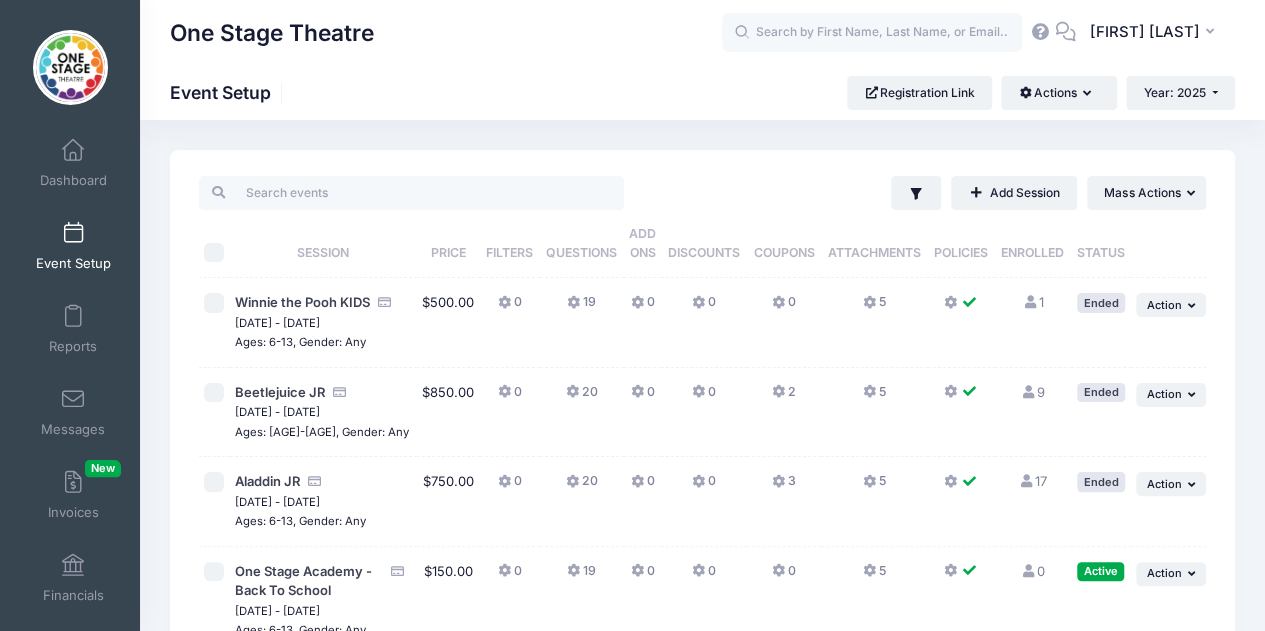 click on "Dashboard" at bounding box center [73, 163] 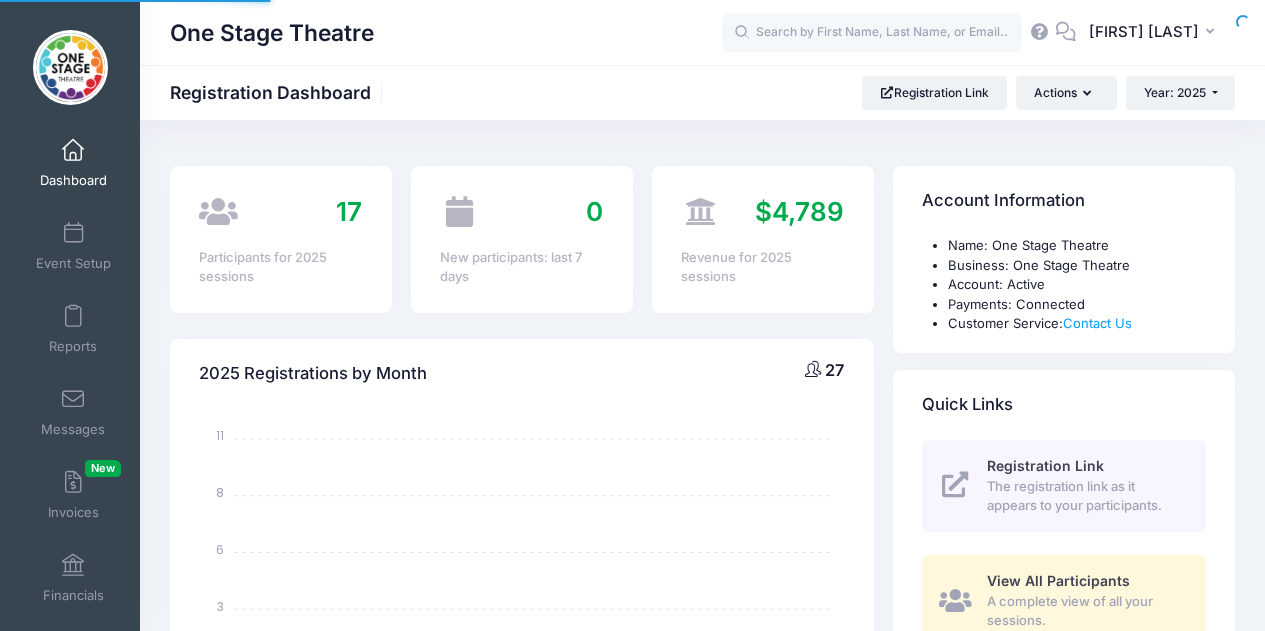 scroll, scrollTop: 0, scrollLeft: 0, axis: both 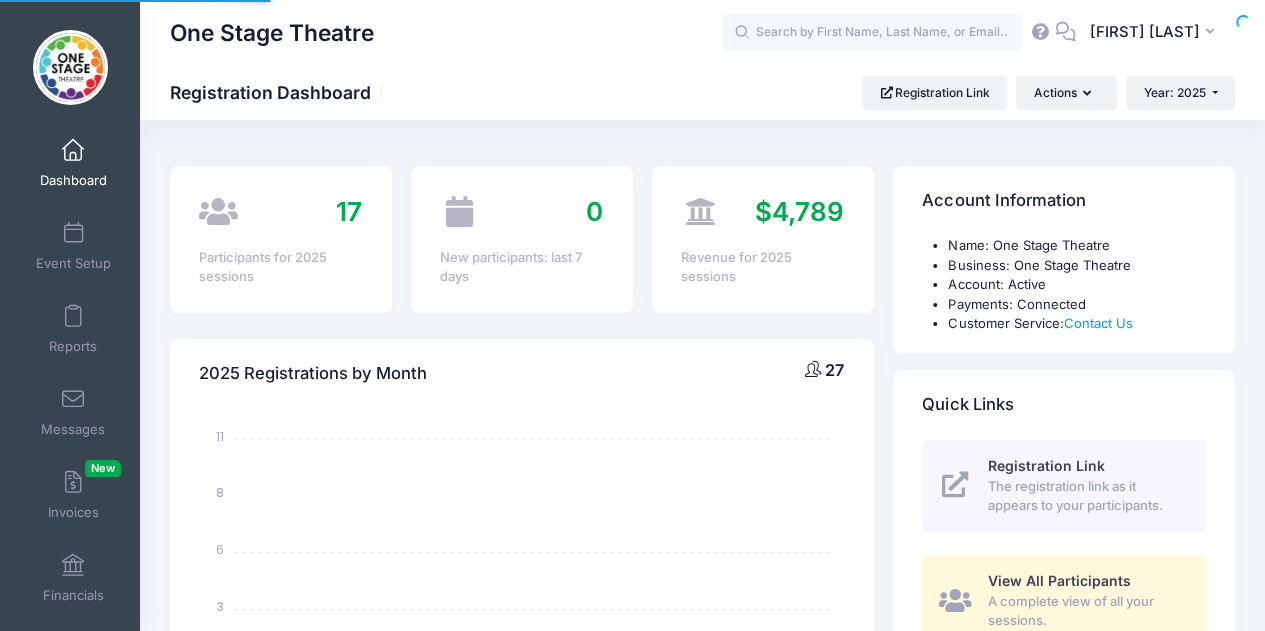 select 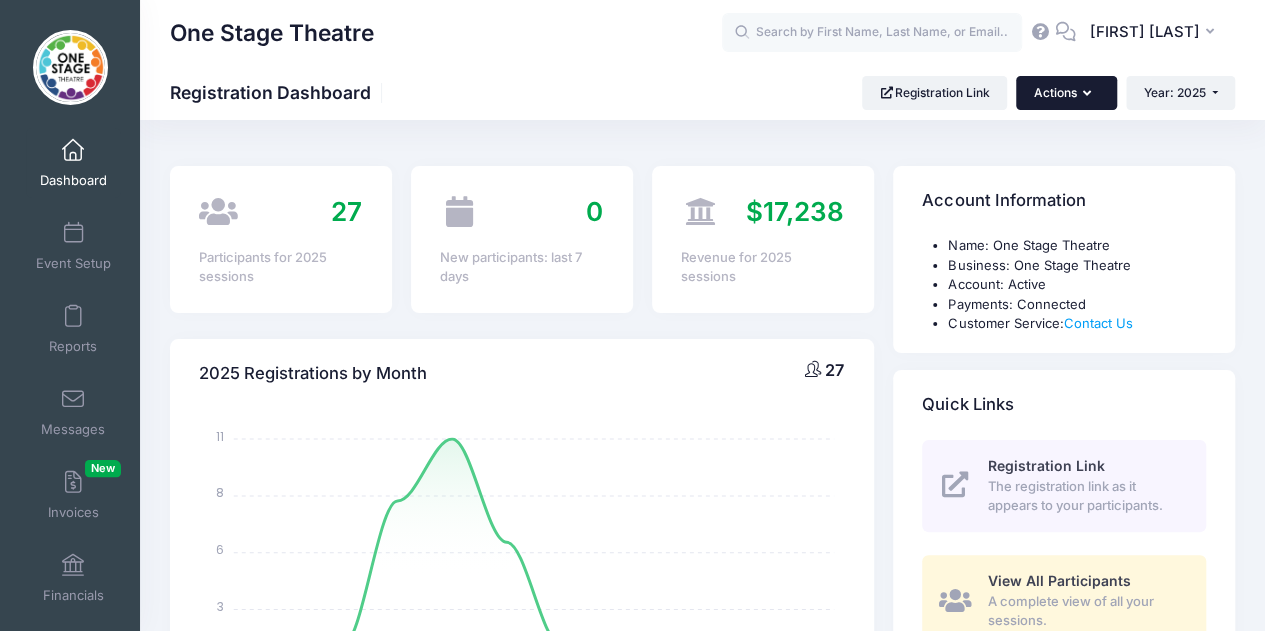 click on "Actions" at bounding box center (1066, 93) 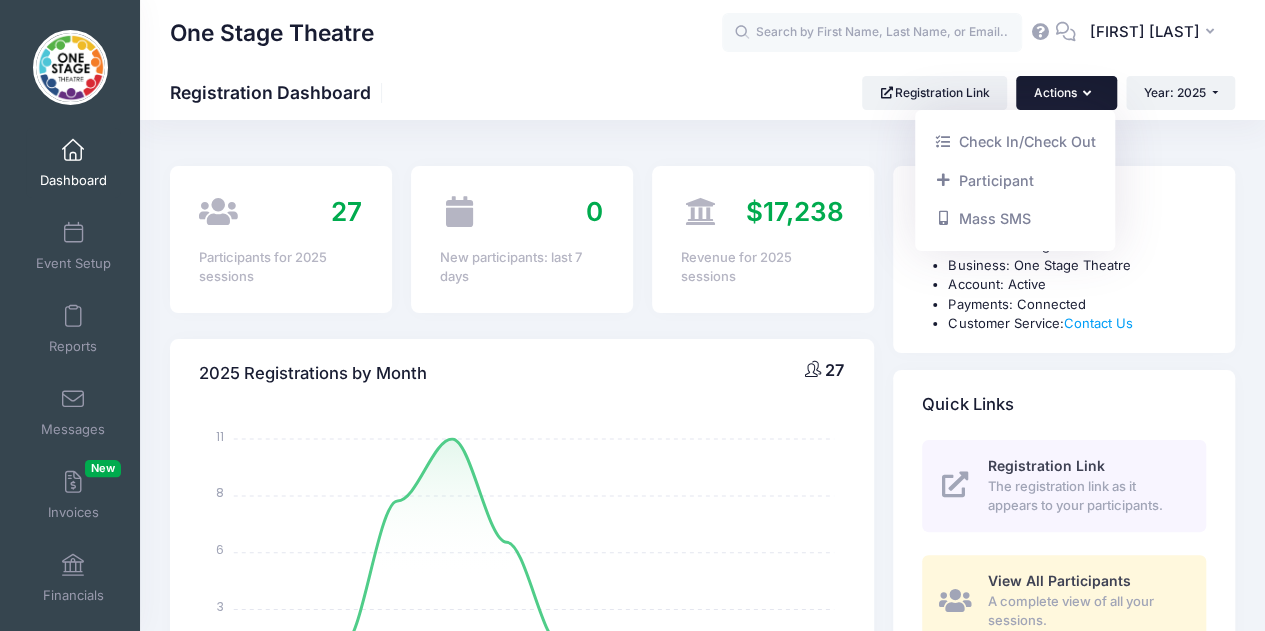 click at bounding box center (73, 234) 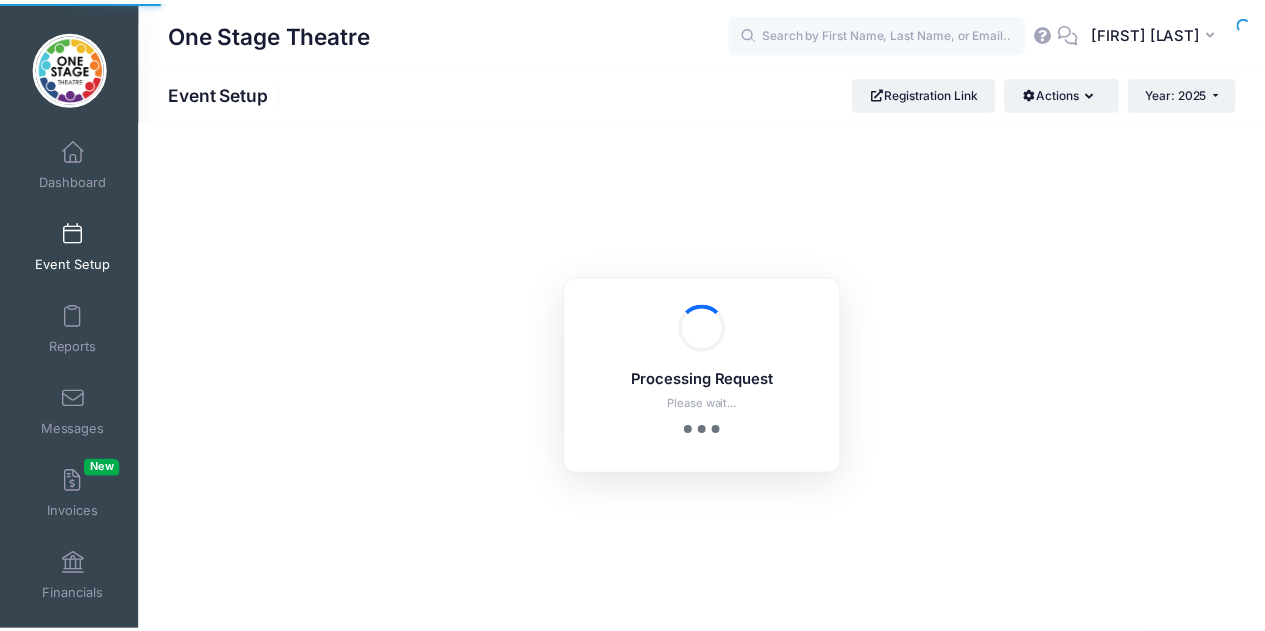 scroll, scrollTop: 0, scrollLeft: 0, axis: both 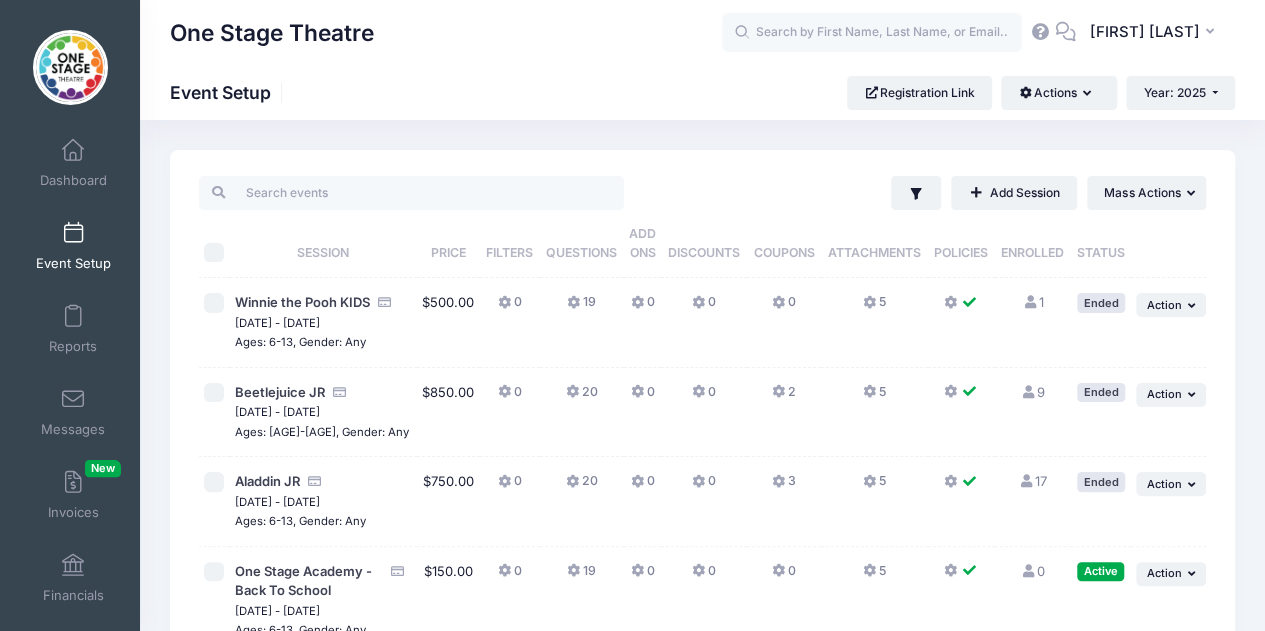 click on "Dashboard" at bounding box center [73, 180] 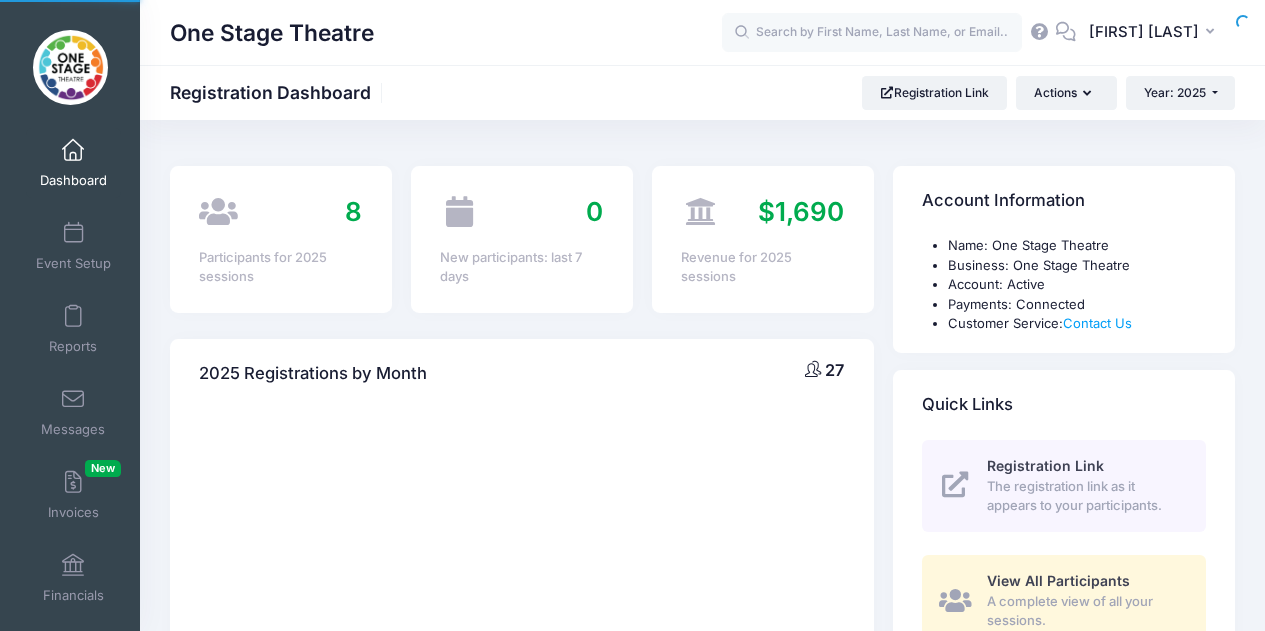 scroll, scrollTop: 0, scrollLeft: 0, axis: both 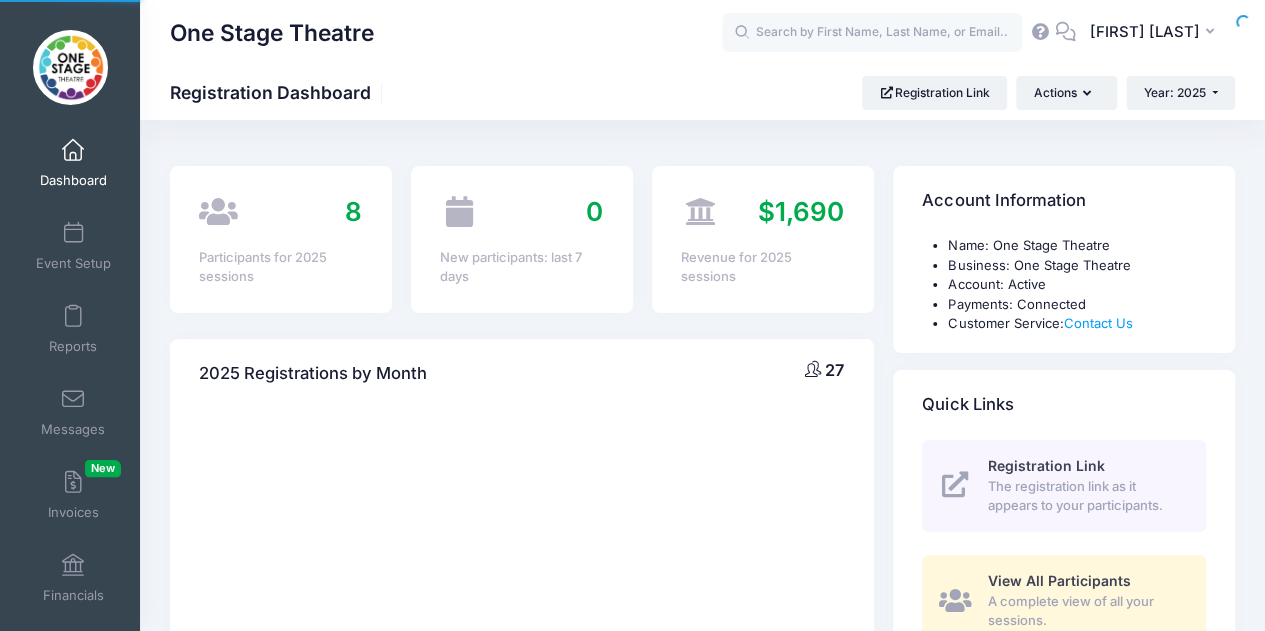 select 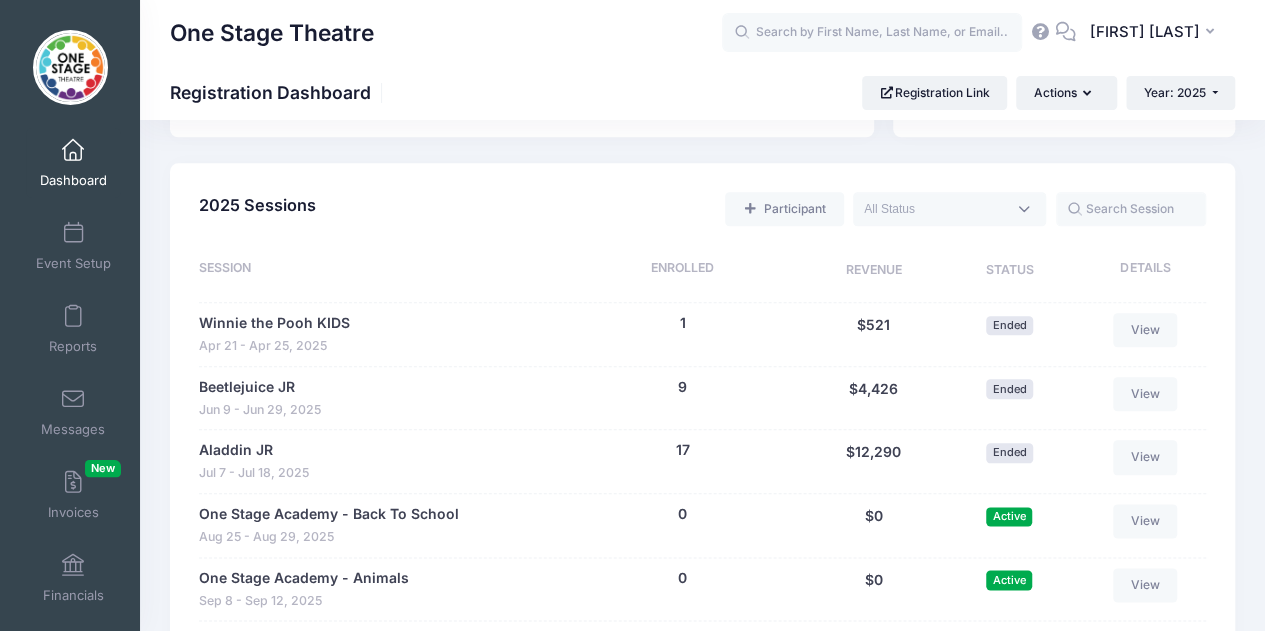 scroll, scrollTop: 919, scrollLeft: 0, axis: vertical 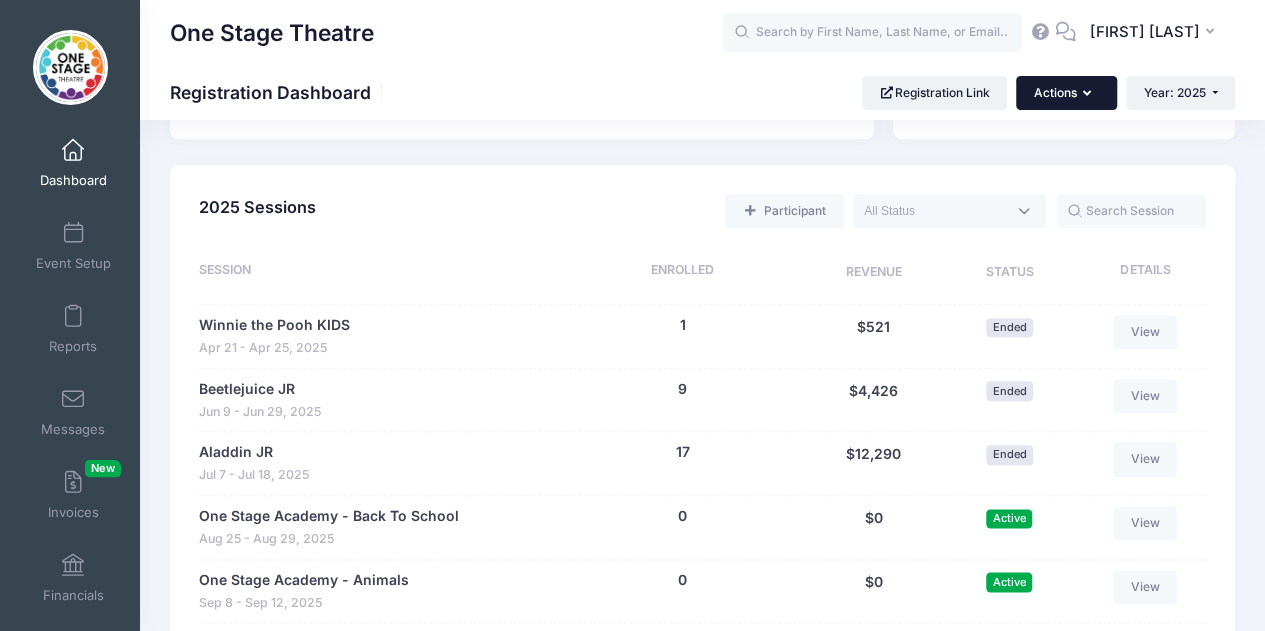 click on "Actions" at bounding box center [1066, 93] 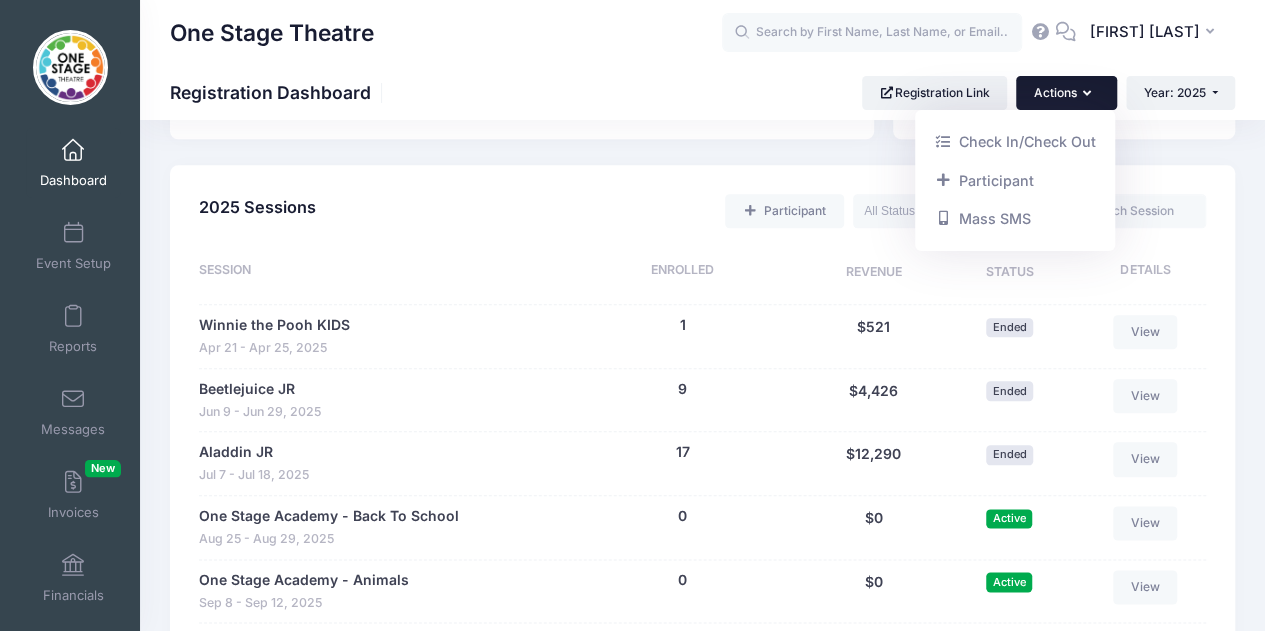click at bounding box center [73, 234] 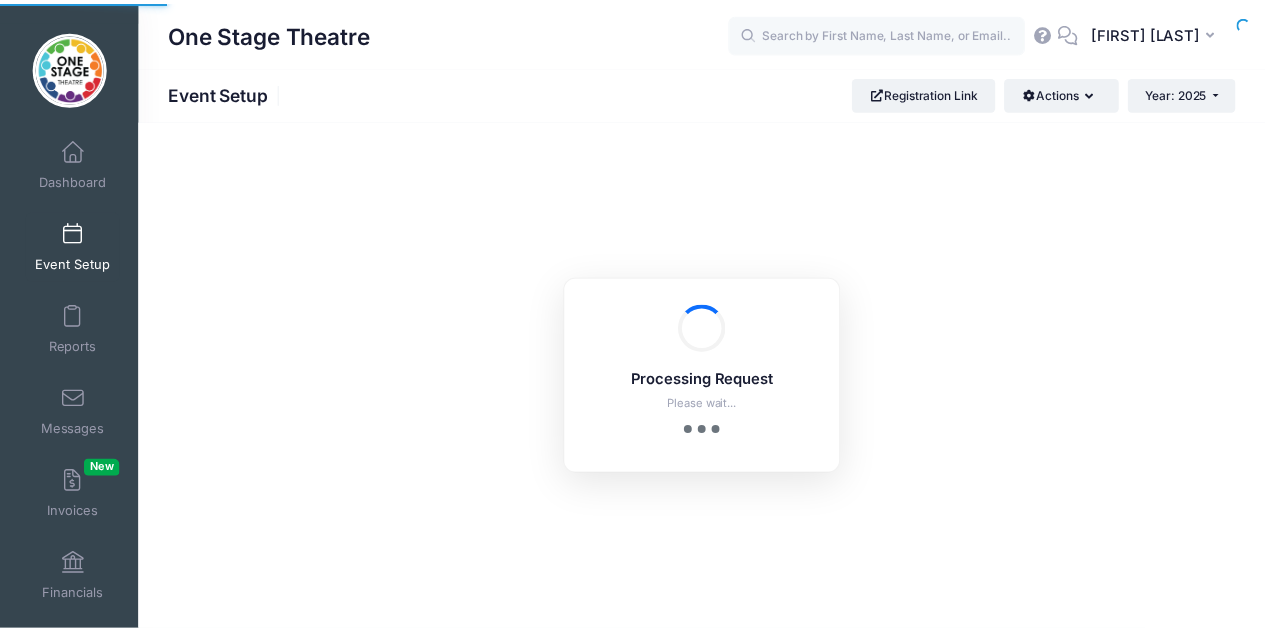 scroll, scrollTop: 0, scrollLeft: 0, axis: both 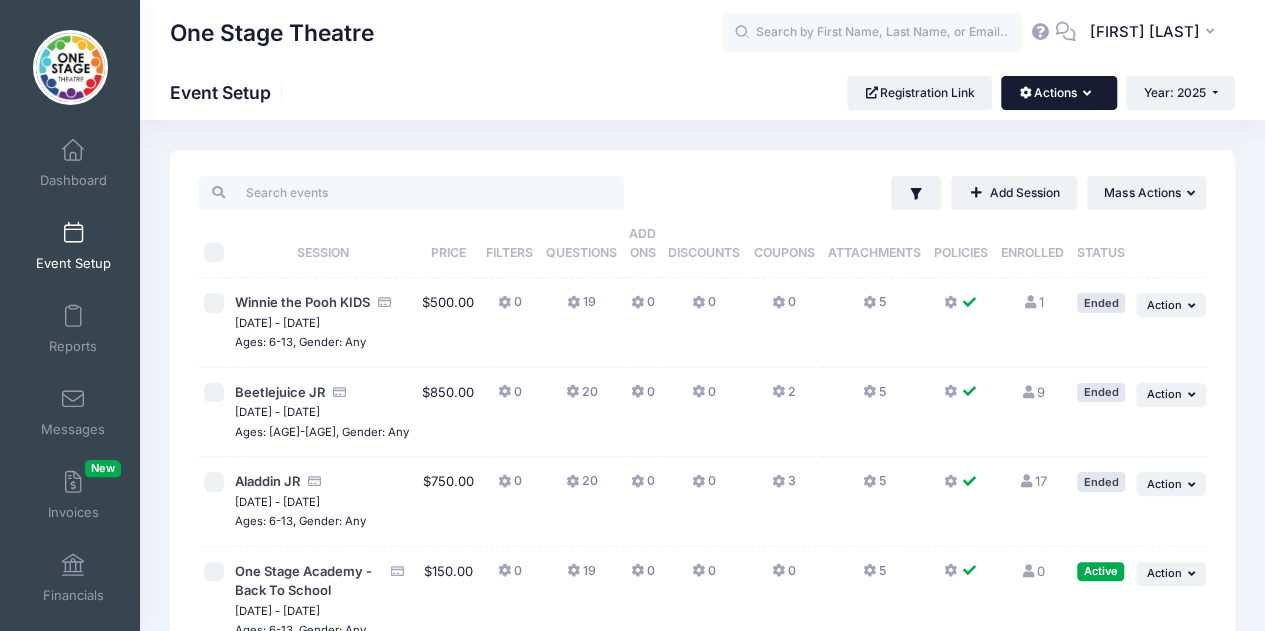 click on "Actions" at bounding box center (1058, 93) 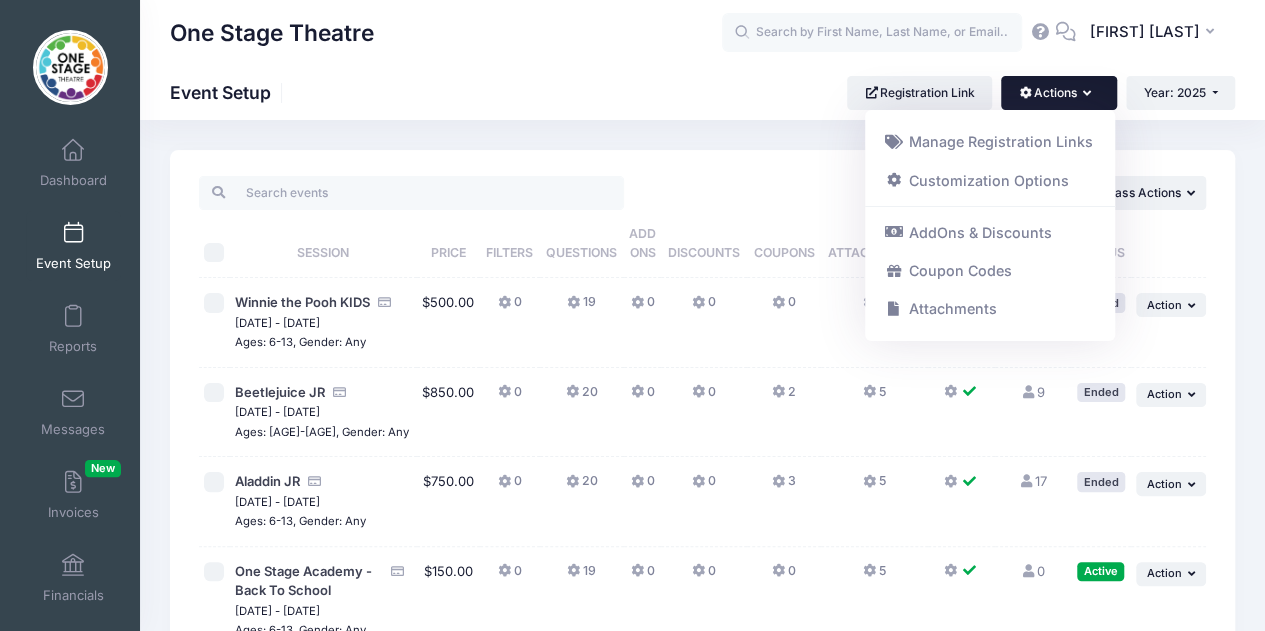 click on "Coupon Codes" at bounding box center (990, 271) 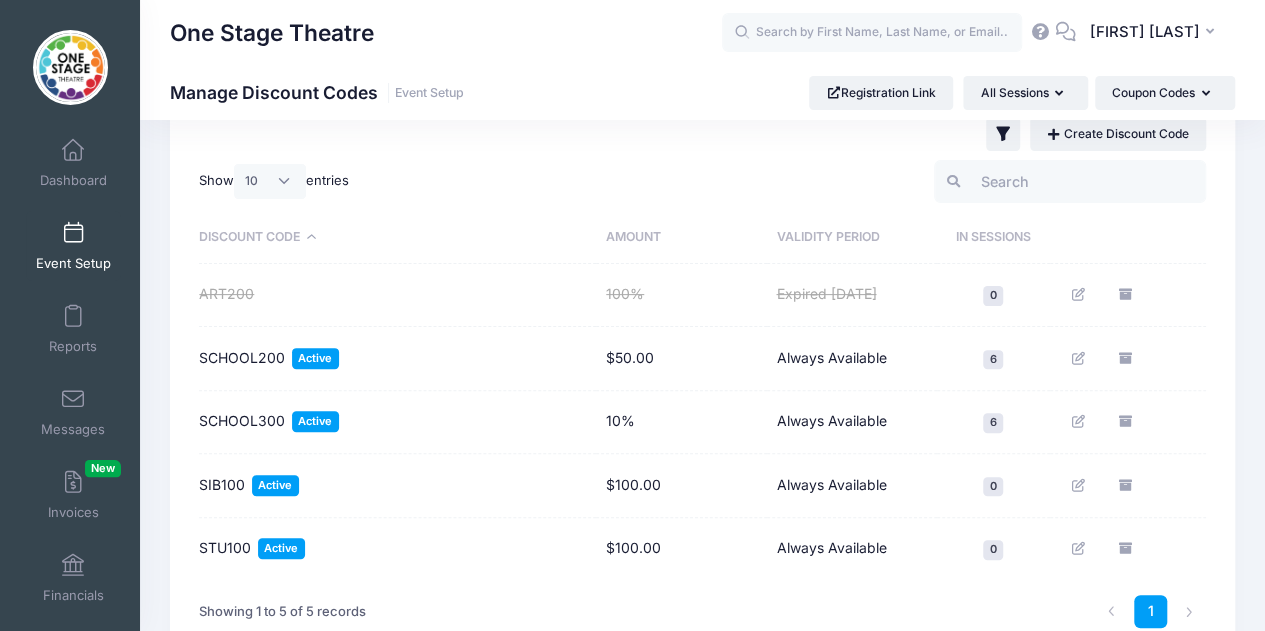 scroll, scrollTop: 141, scrollLeft: 0, axis: vertical 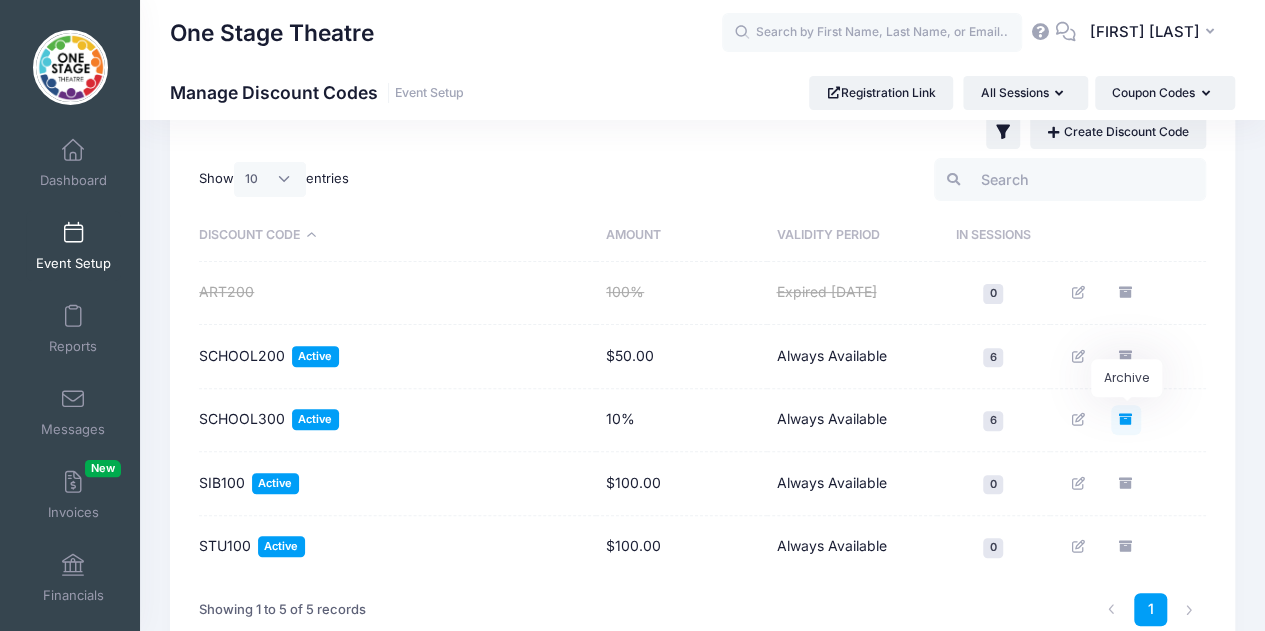 click at bounding box center [1126, 419] 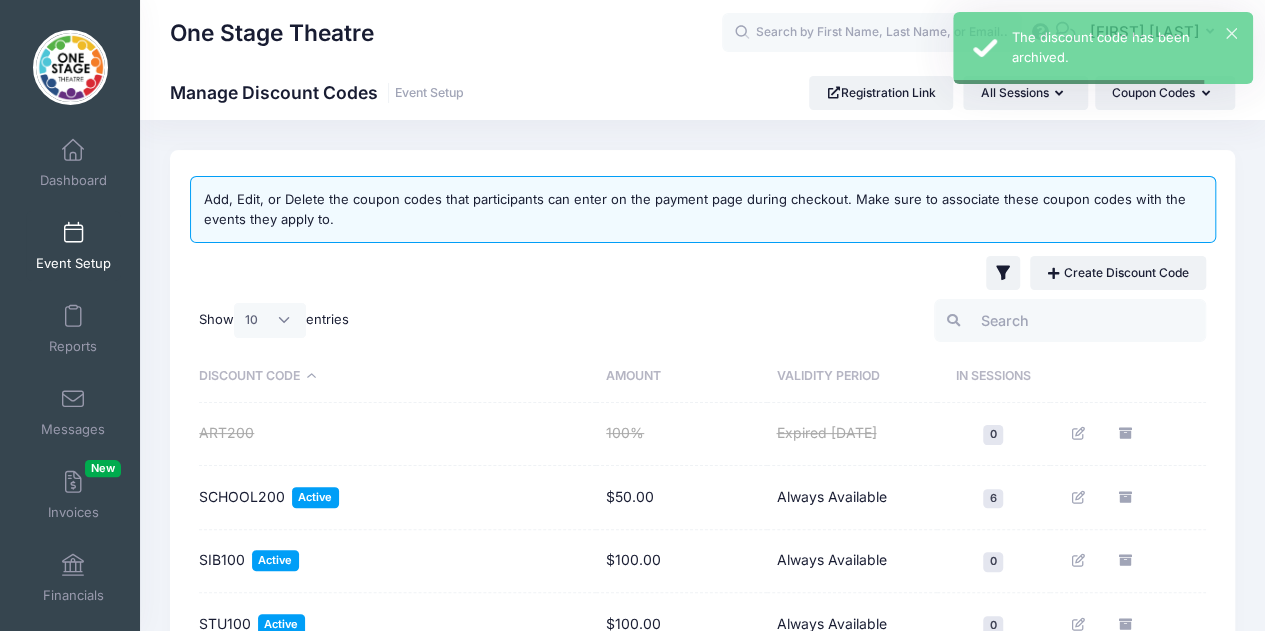 scroll, scrollTop: 186, scrollLeft: 0, axis: vertical 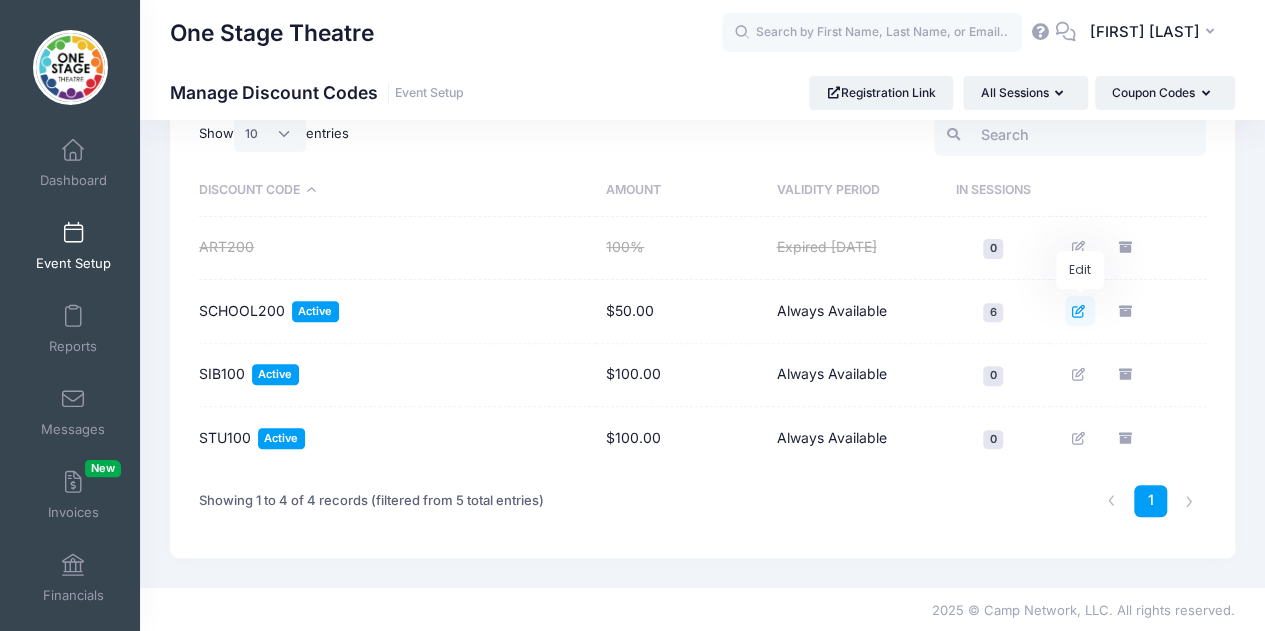 click at bounding box center [1080, 311] 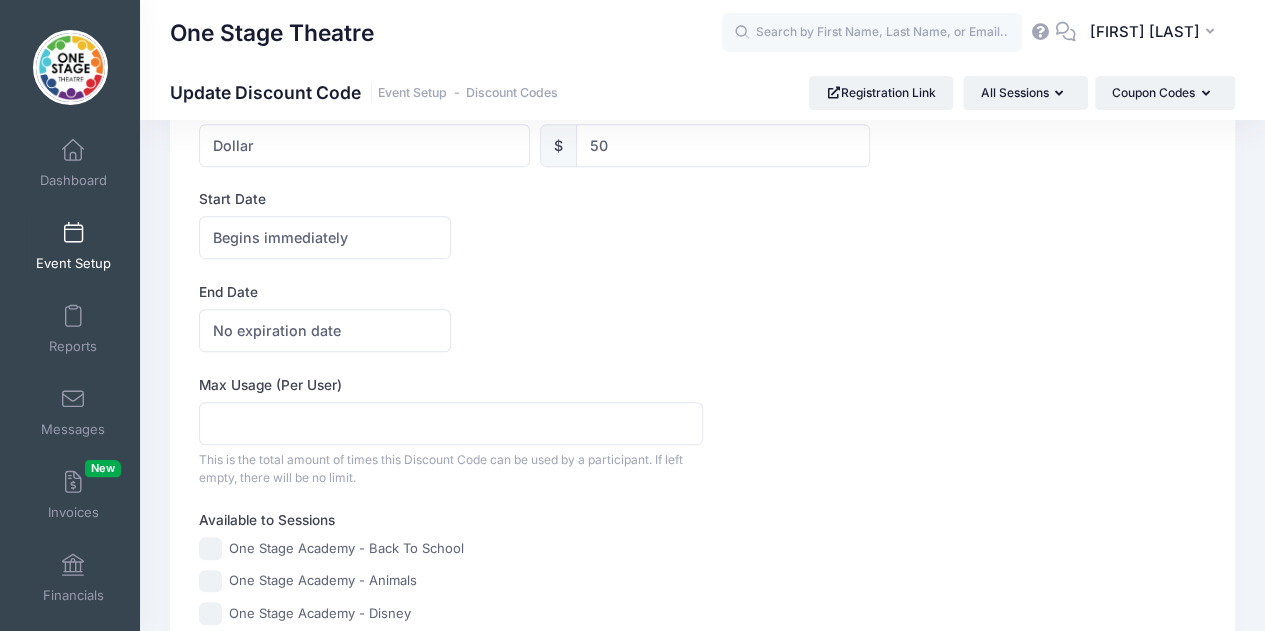 scroll, scrollTop: 439, scrollLeft: 0, axis: vertical 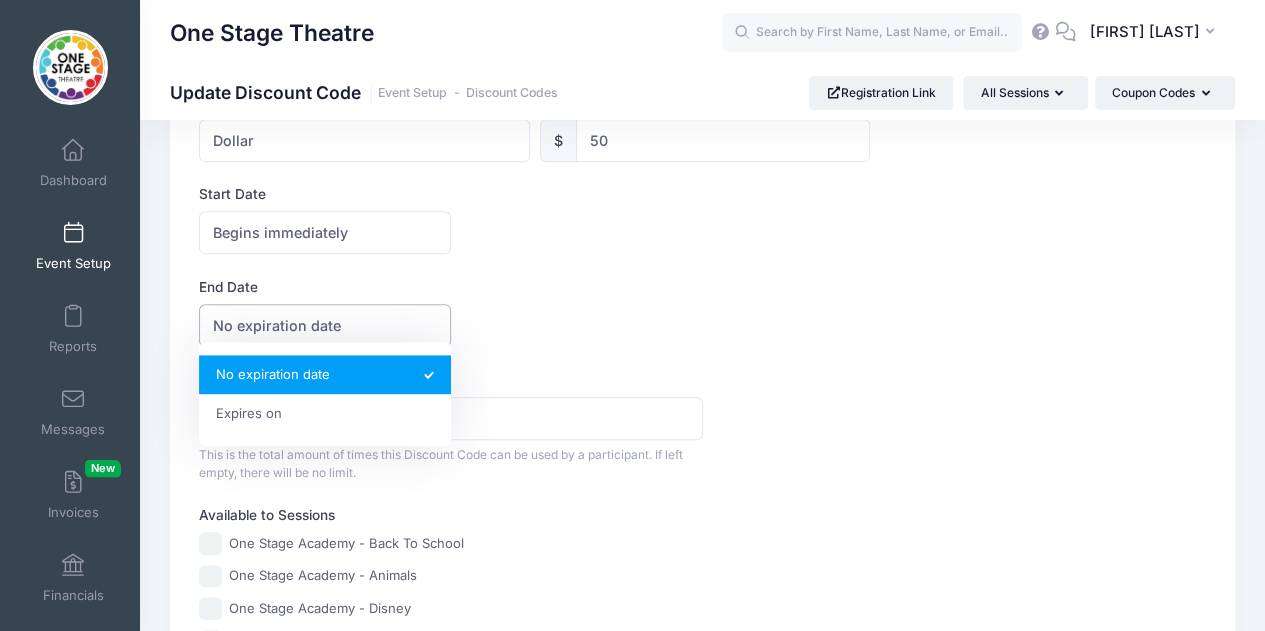 click on "No expiration date" at bounding box center (325, 325) 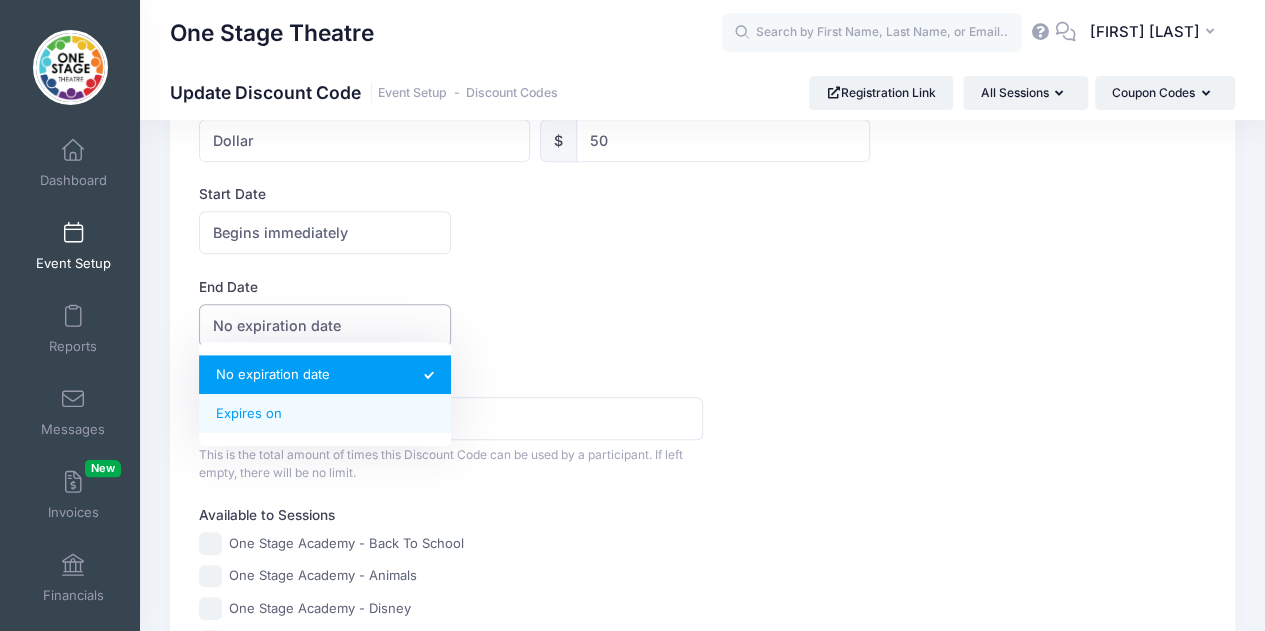 select on "1" 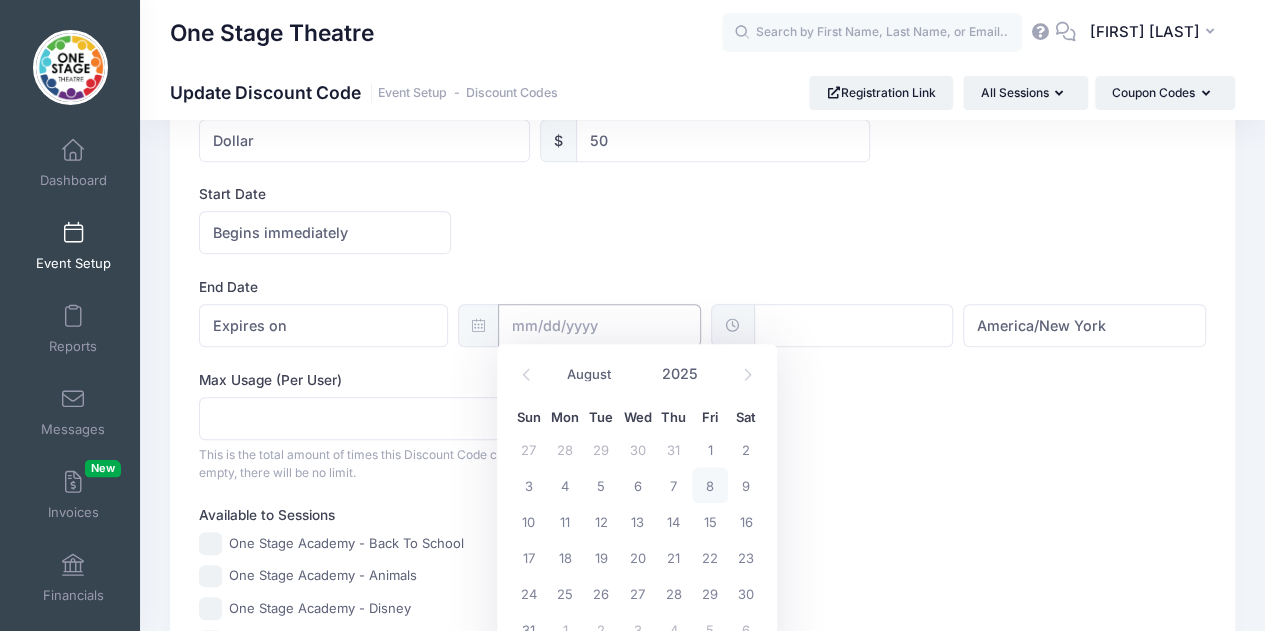 click at bounding box center (599, 325) 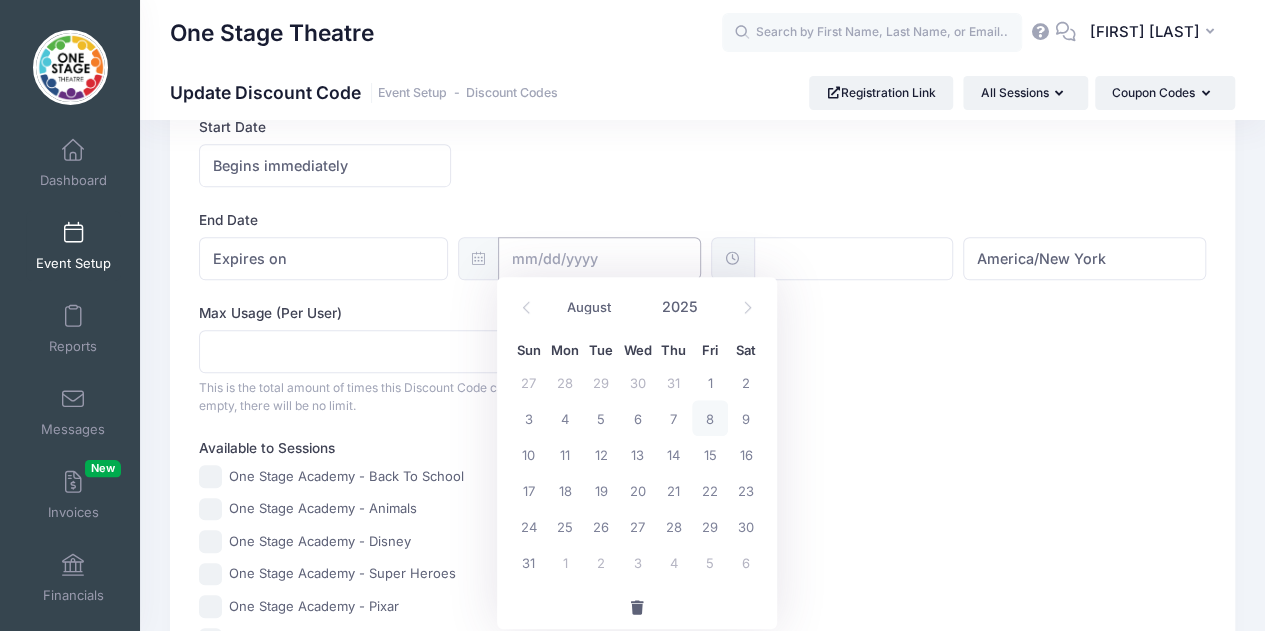 scroll, scrollTop: 521, scrollLeft: 0, axis: vertical 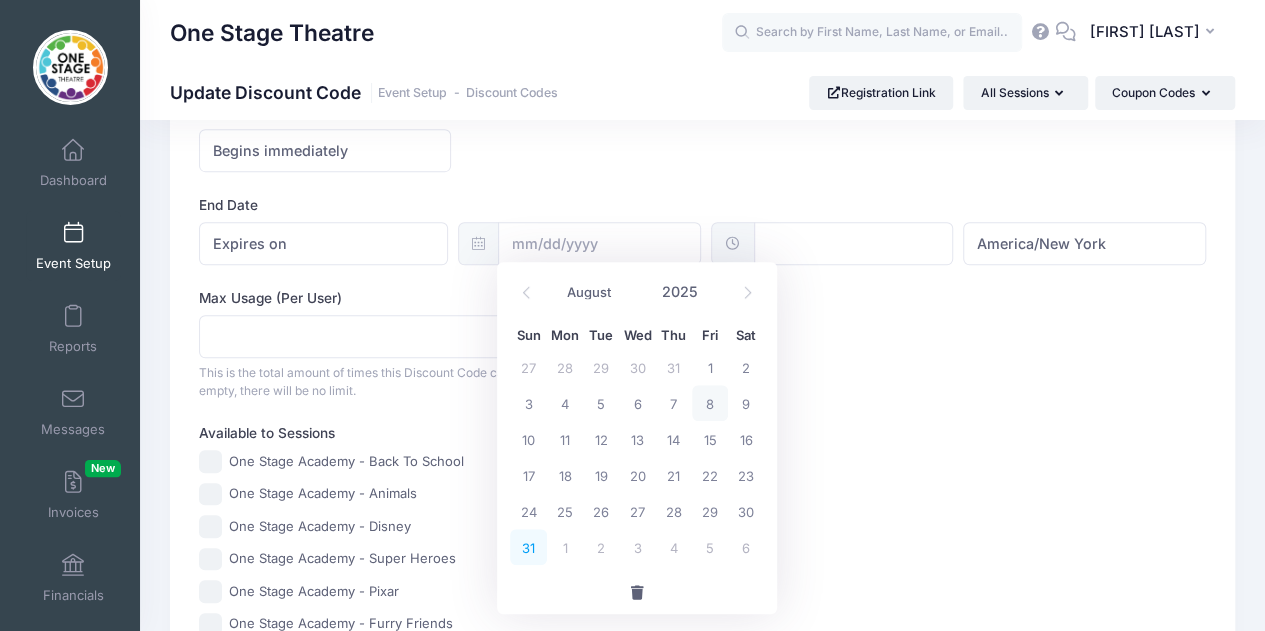 click on "31" at bounding box center [528, 547] 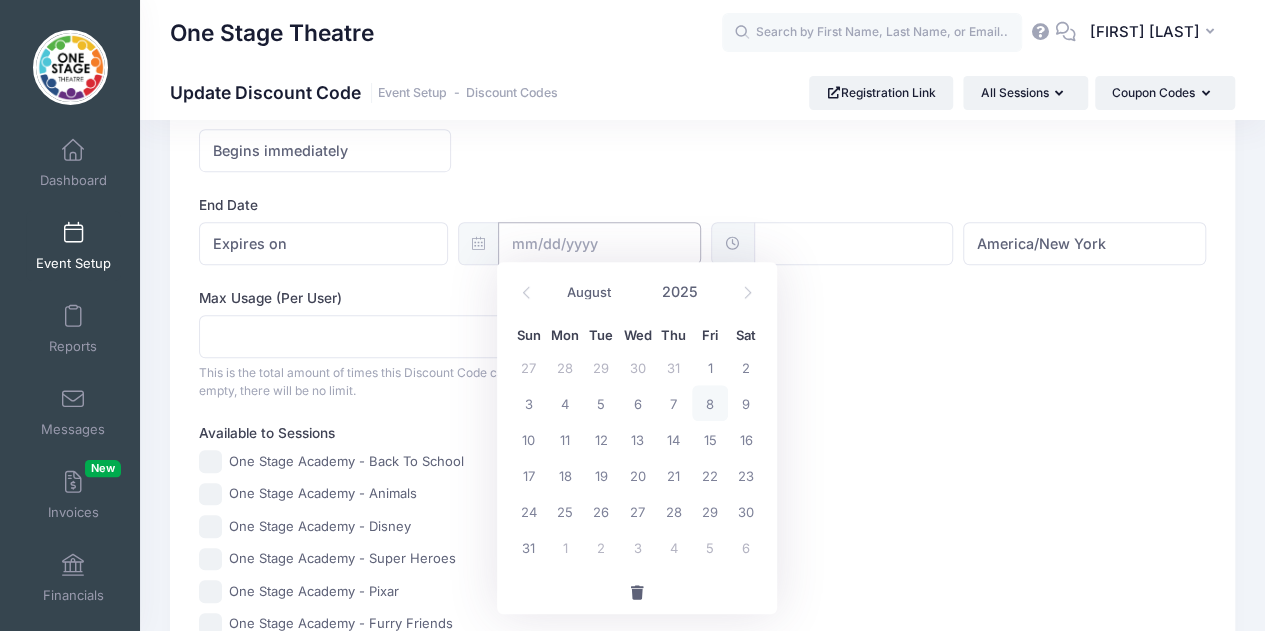 type on "08/31/2025" 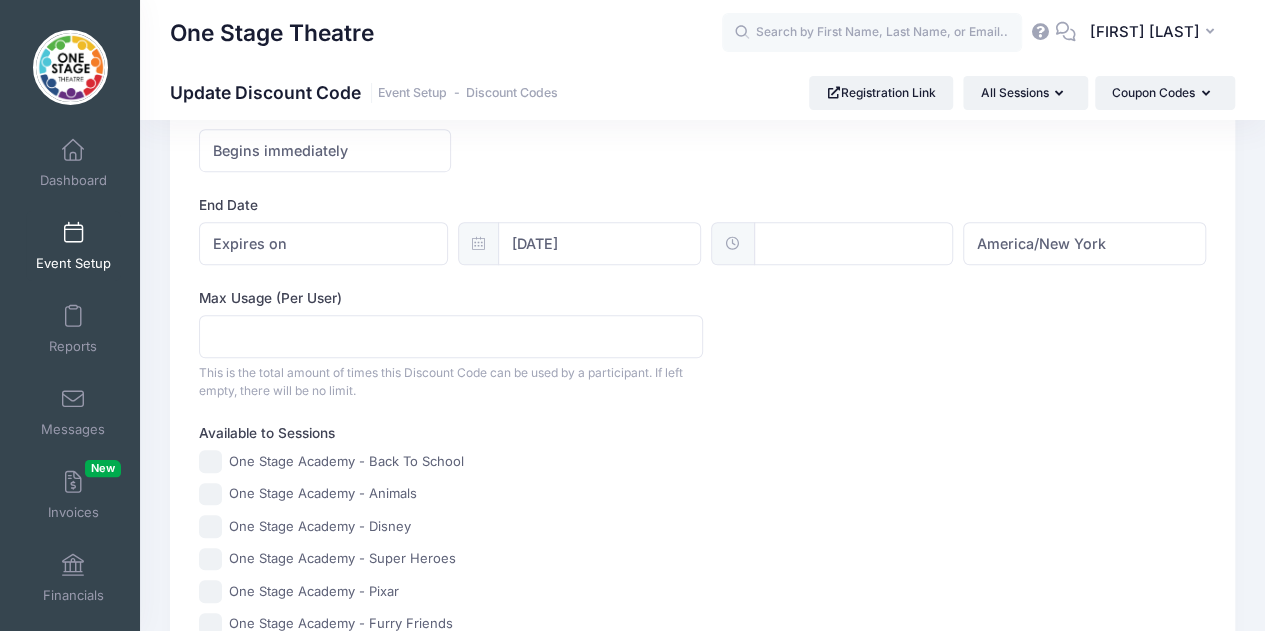 click on "Max Usage (Per User)
This is the total amount of times this Discount Code can be used by a participant. If left empty, there will be no limit." at bounding box center (702, 344) 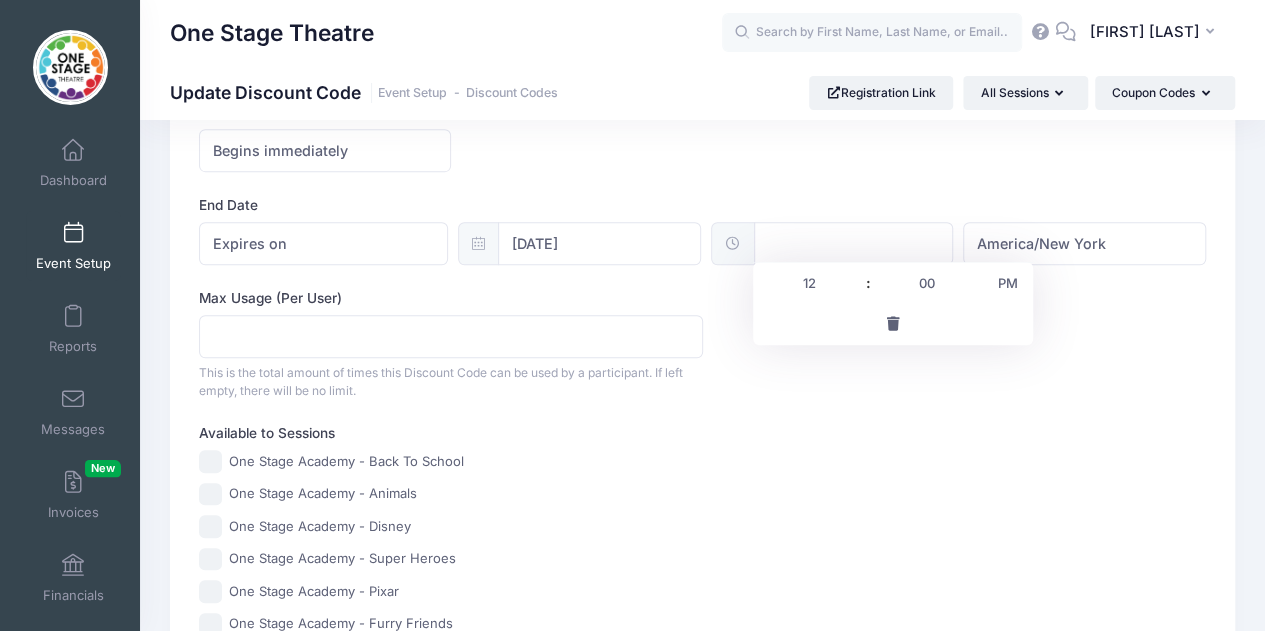 click at bounding box center (853, 243) 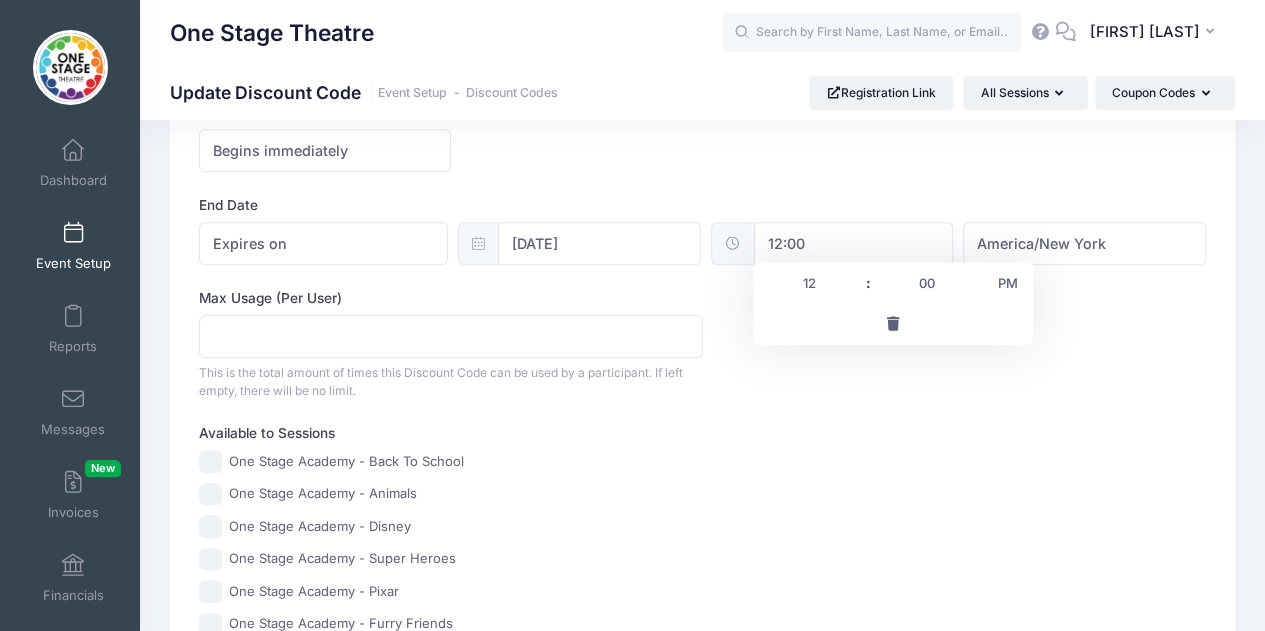 click on "PM" at bounding box center (1008, 283) 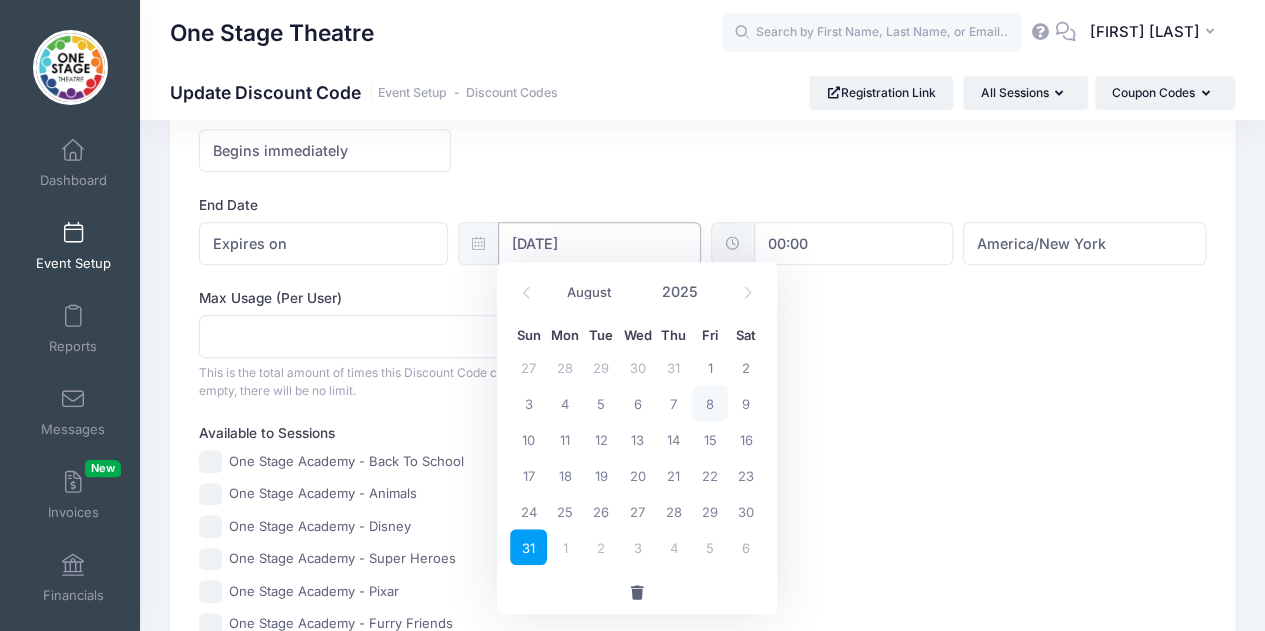 click on "08/31/2025" at bounding box center (599, 243) 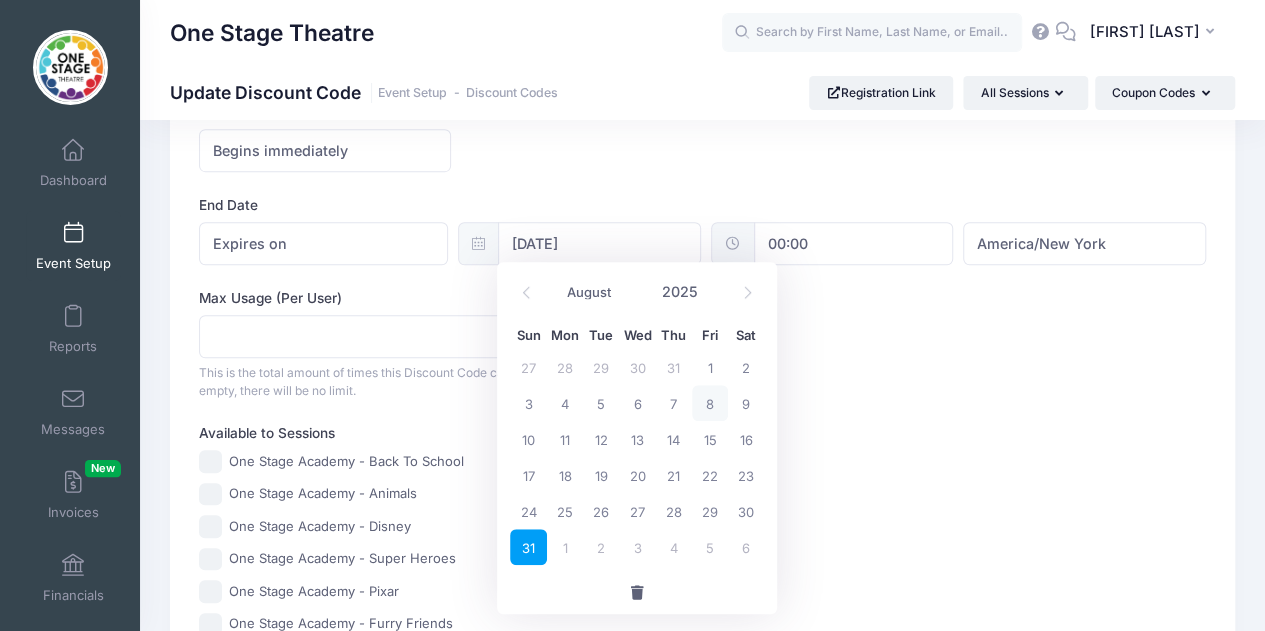 click at bounding box center (747, 292) 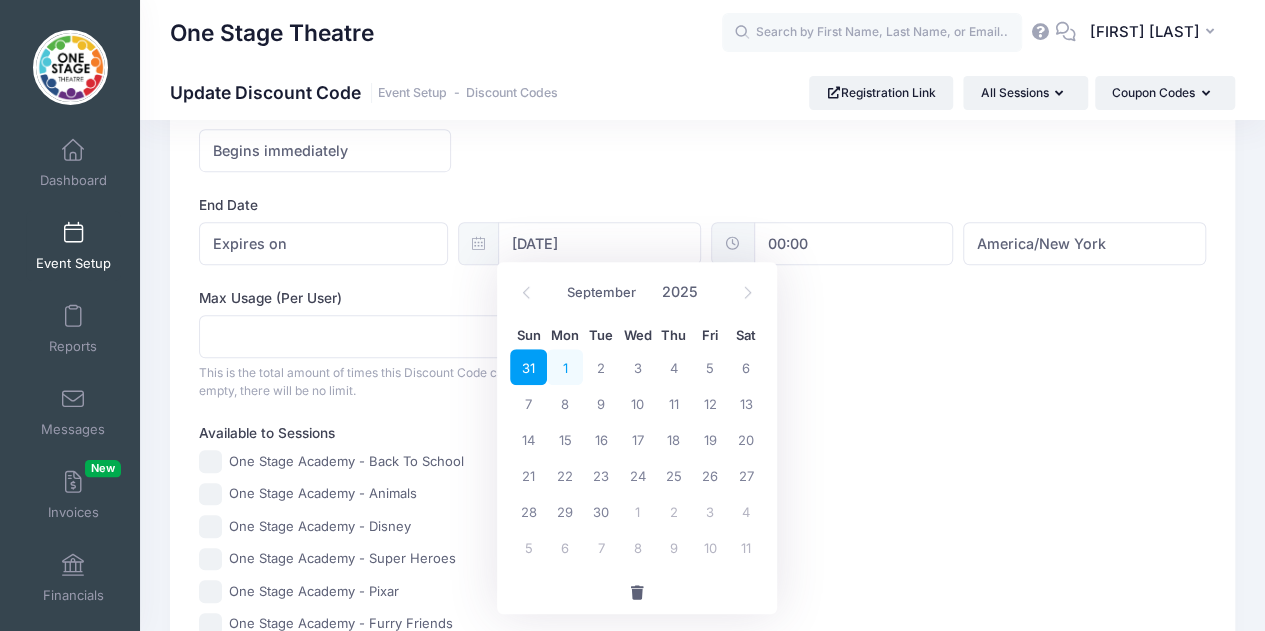 click on "1" at bounding box center (565, 367) 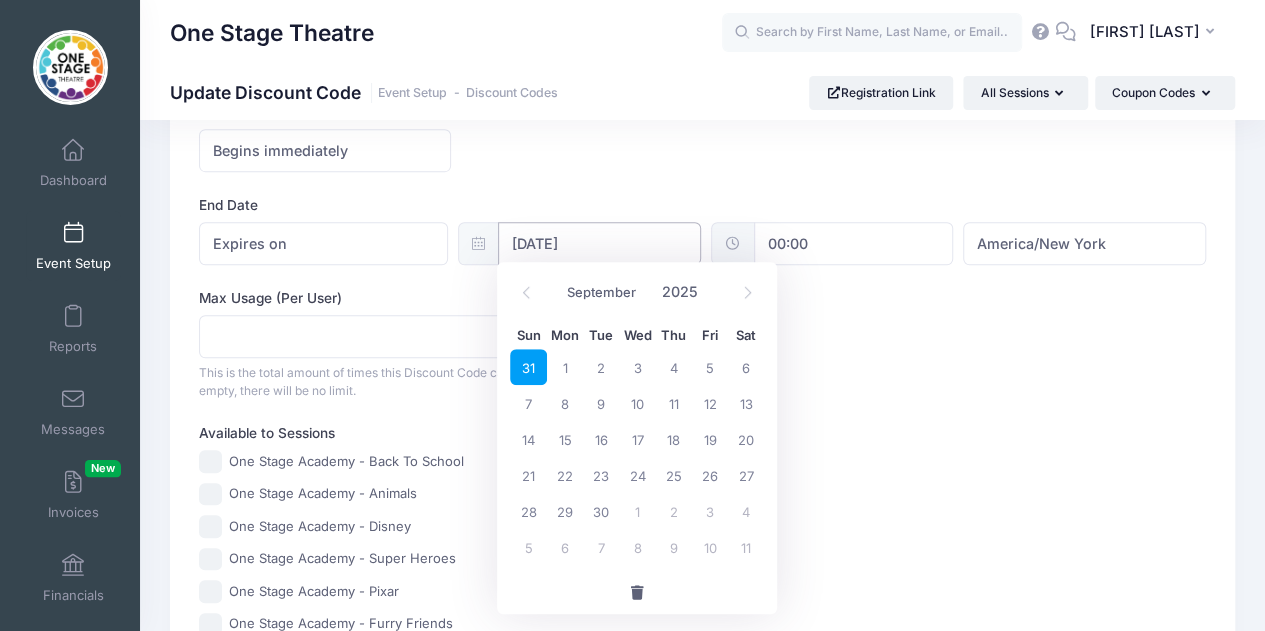 type on "09/01/2025" 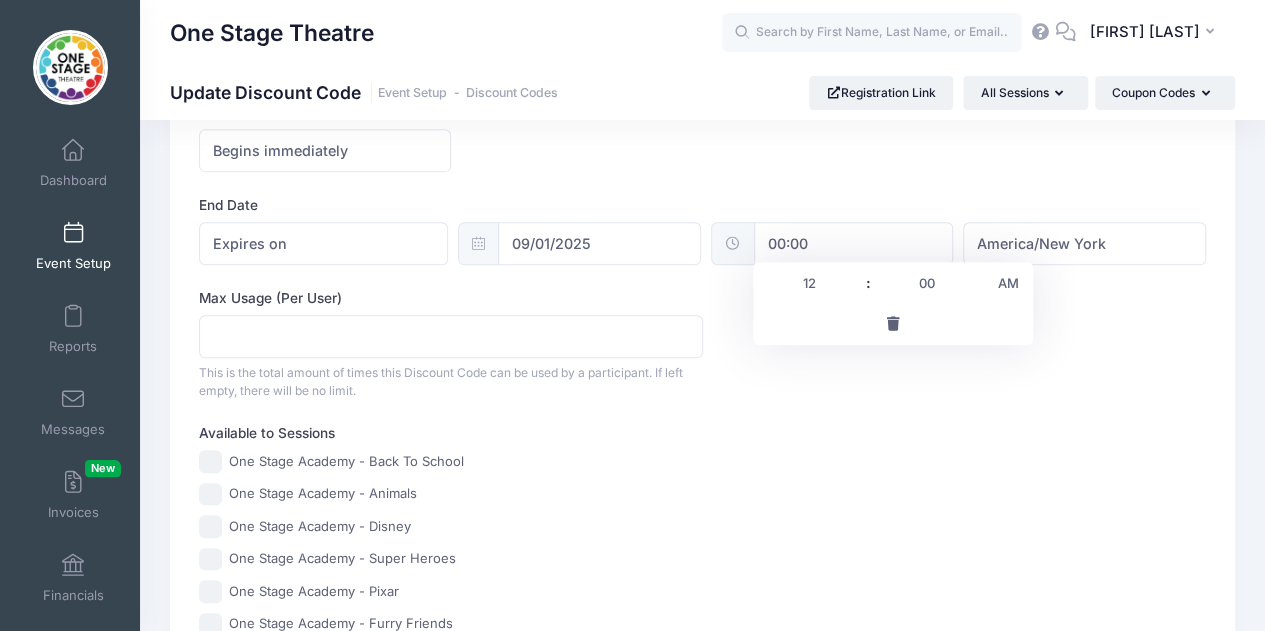 click on "00:00" at bounding box center (853, 243) 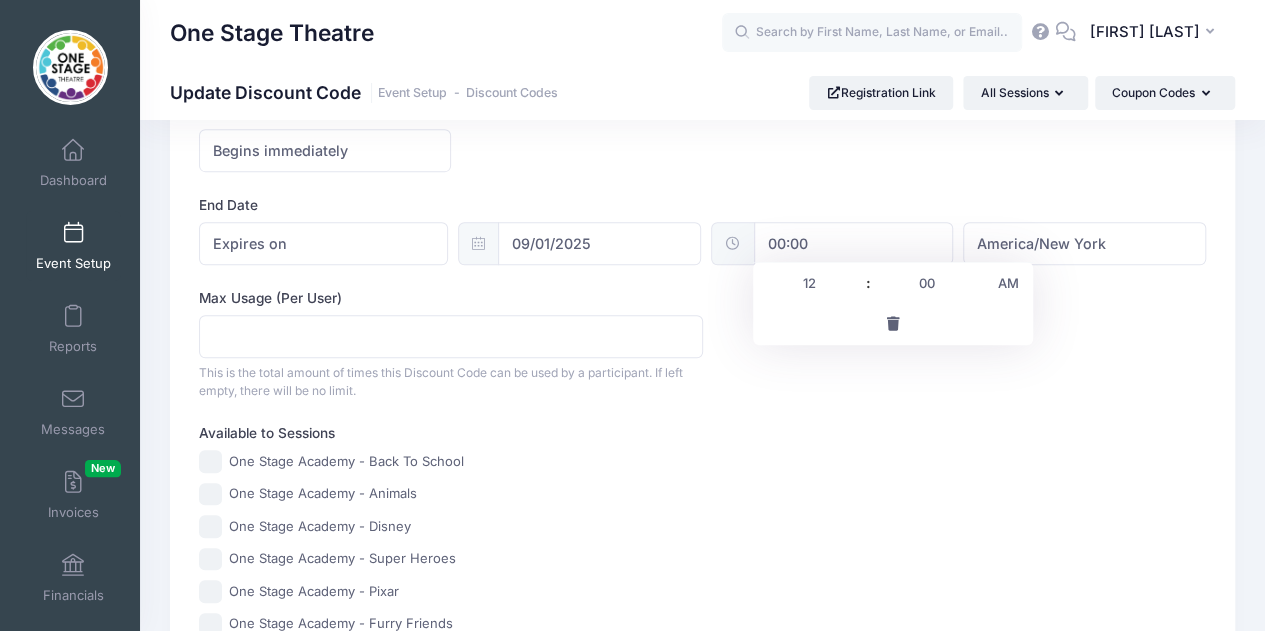 click on "12" at bounding box center [809, 283] 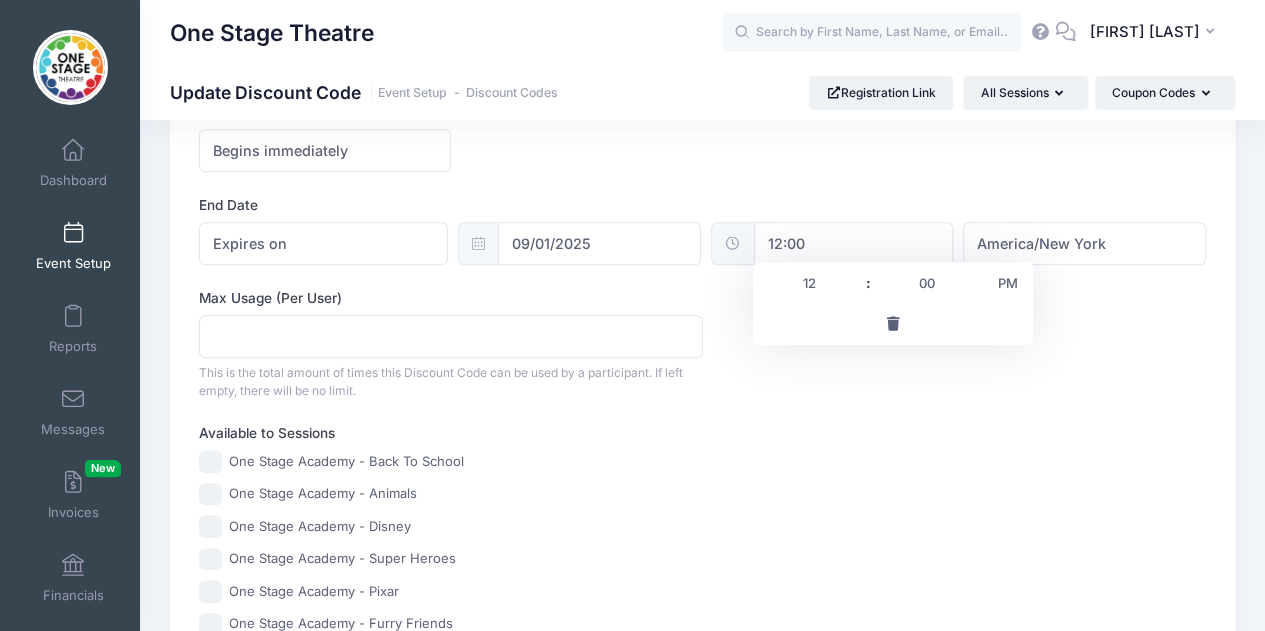 click on "PM" at bounding box center (1008, 283) 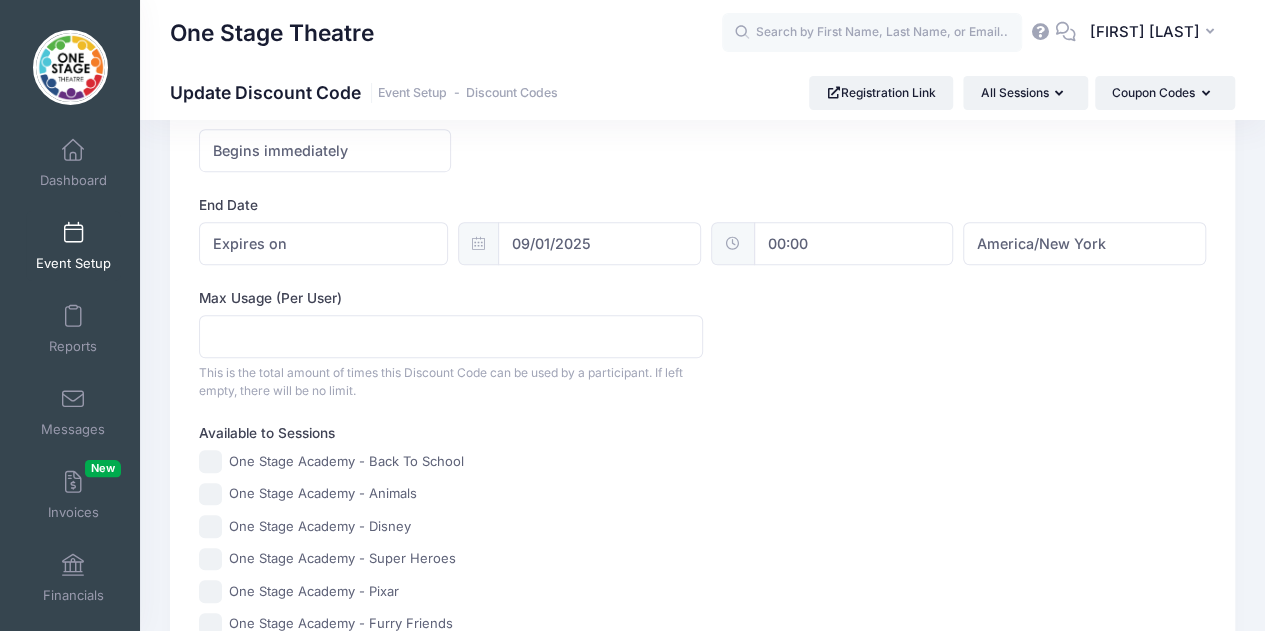 click on "Discount Code Text
SCHOOL200
Coupon Type
Regular
Conditional
Regular
These coupons will automatically apply a discount if the conditions are met.
Status
Paused
$ 50" at bounding box center (702, 411) 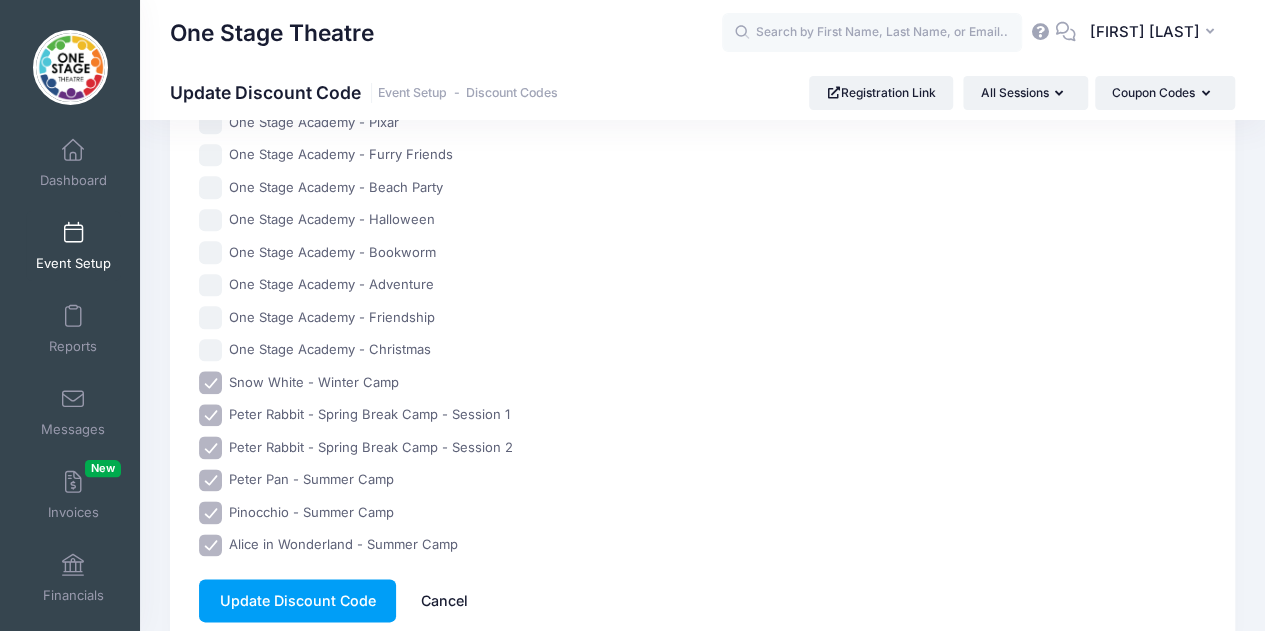 scroll, scrollTop: 1076, scrollLeft: 0, axis: vertical 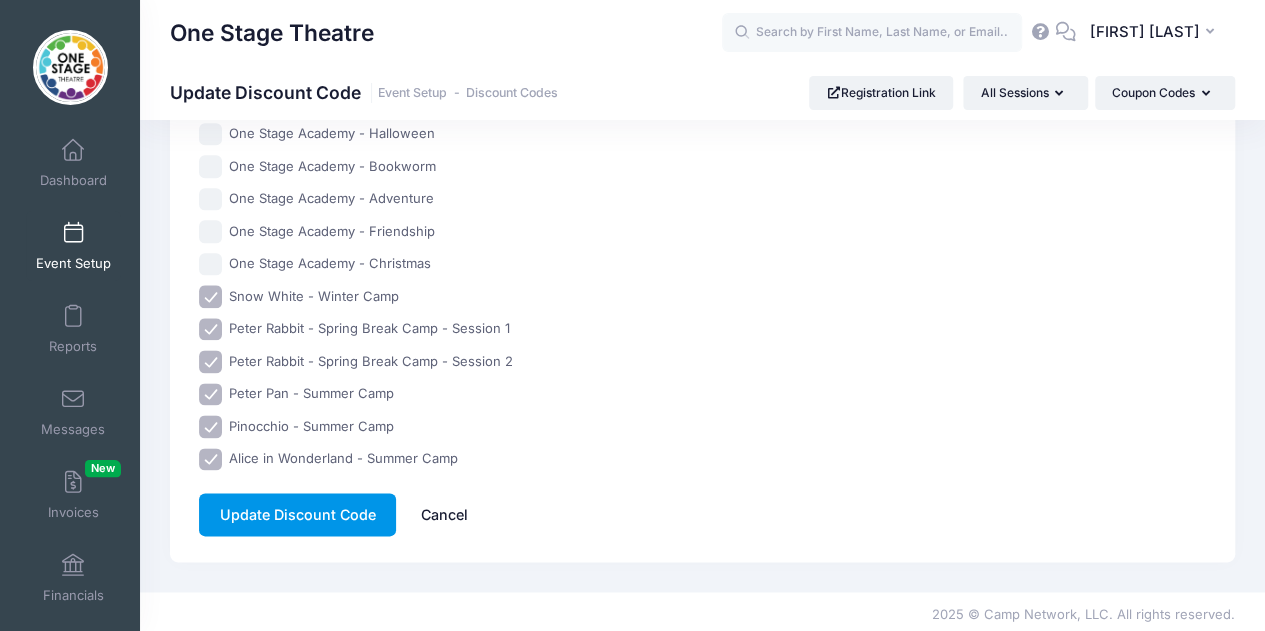 click on "Update Discount Code" at bounding box center [297, 514] 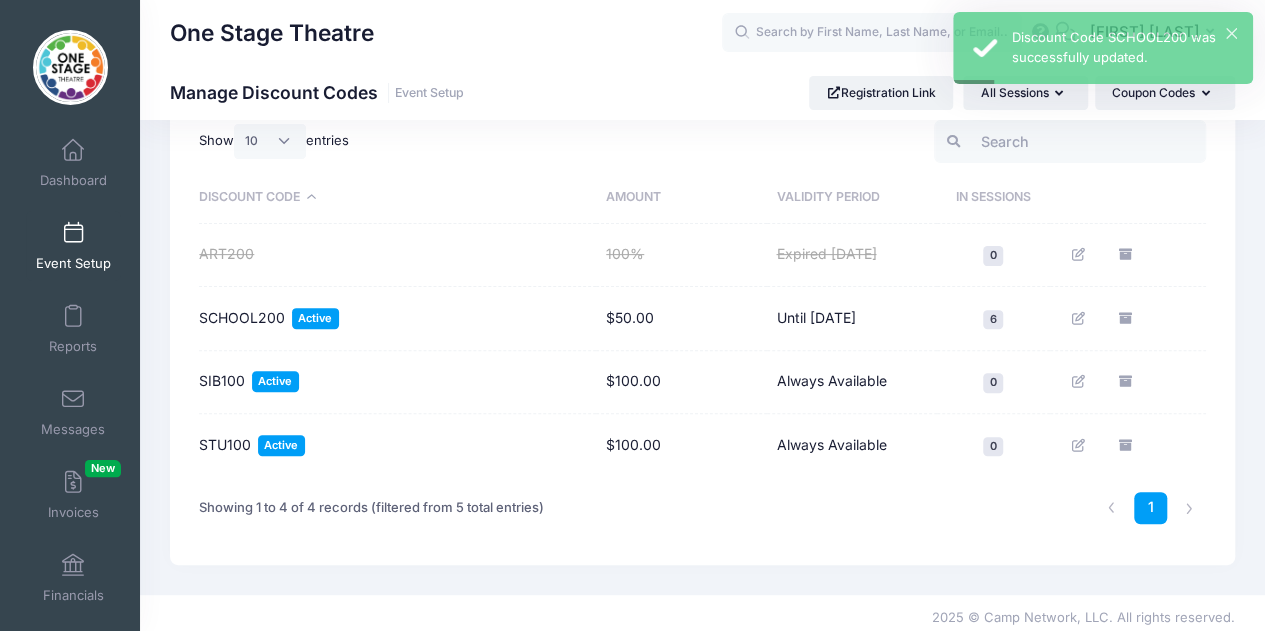scroll, scrollTop: 186, scrollLeft: 0, axis: vertical 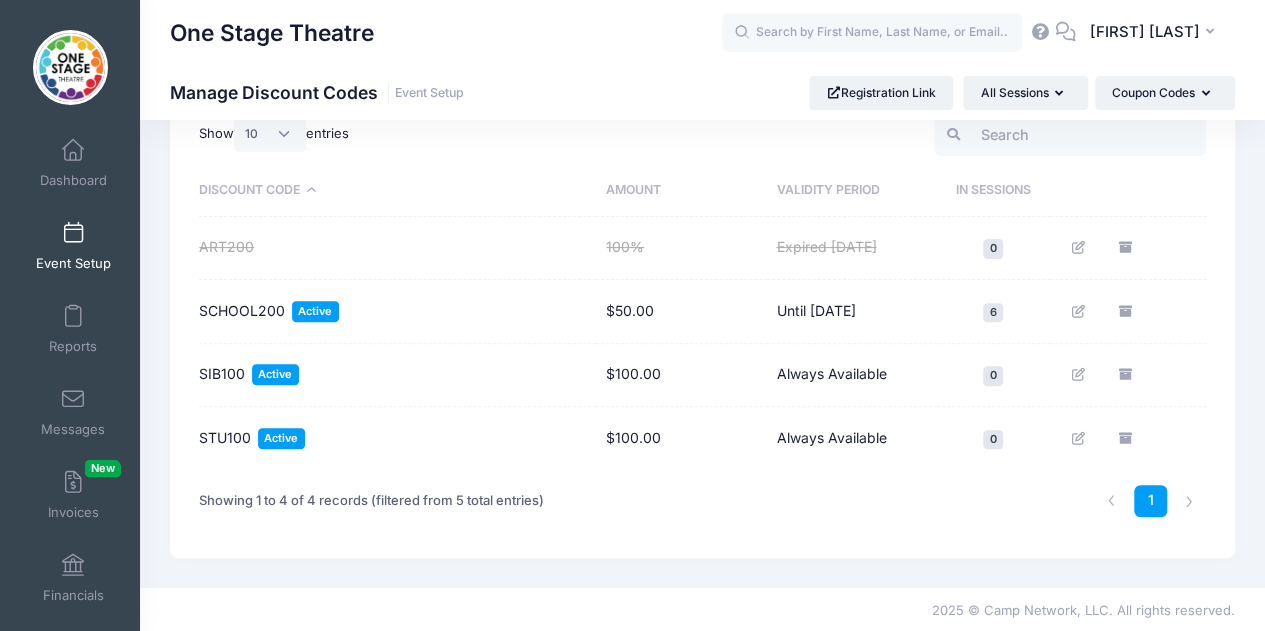click at bounding box center (73, 151) 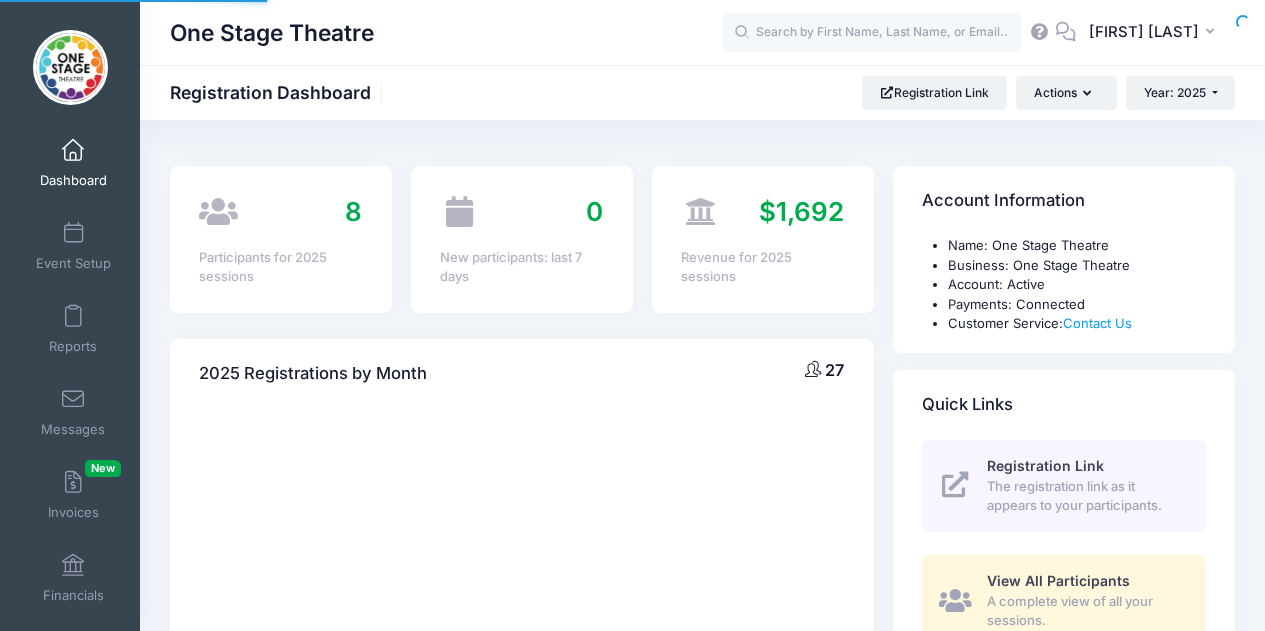 scroll, scrollTop: 0, scrollLeft: 0, axis: both 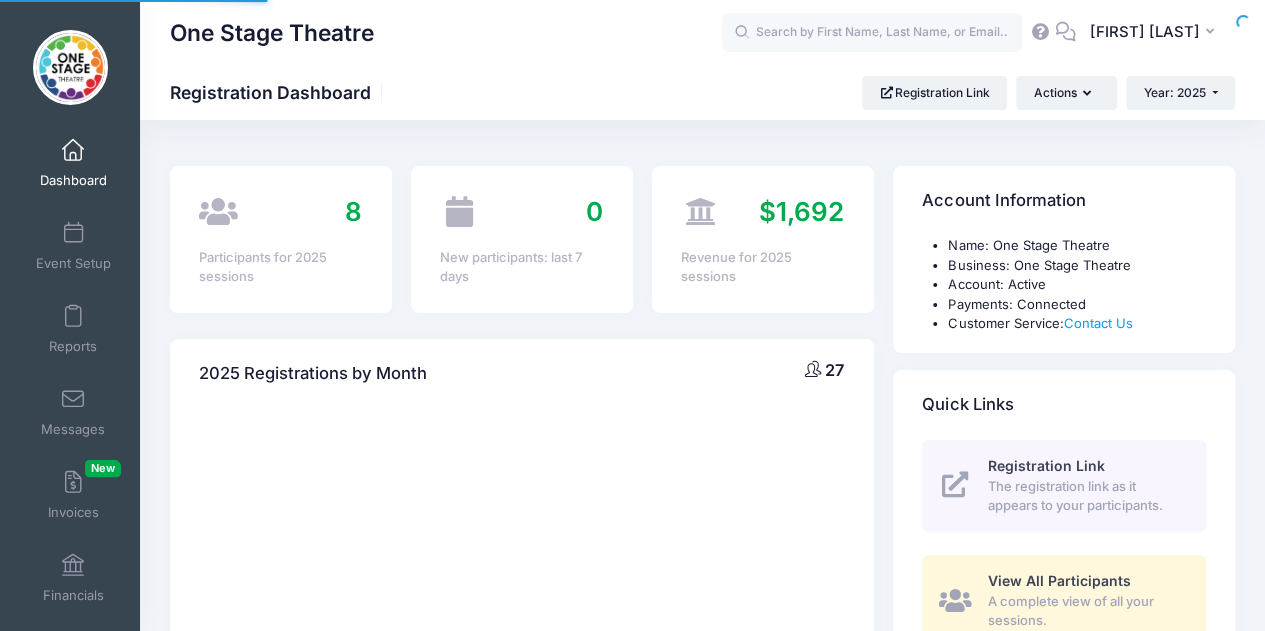 select 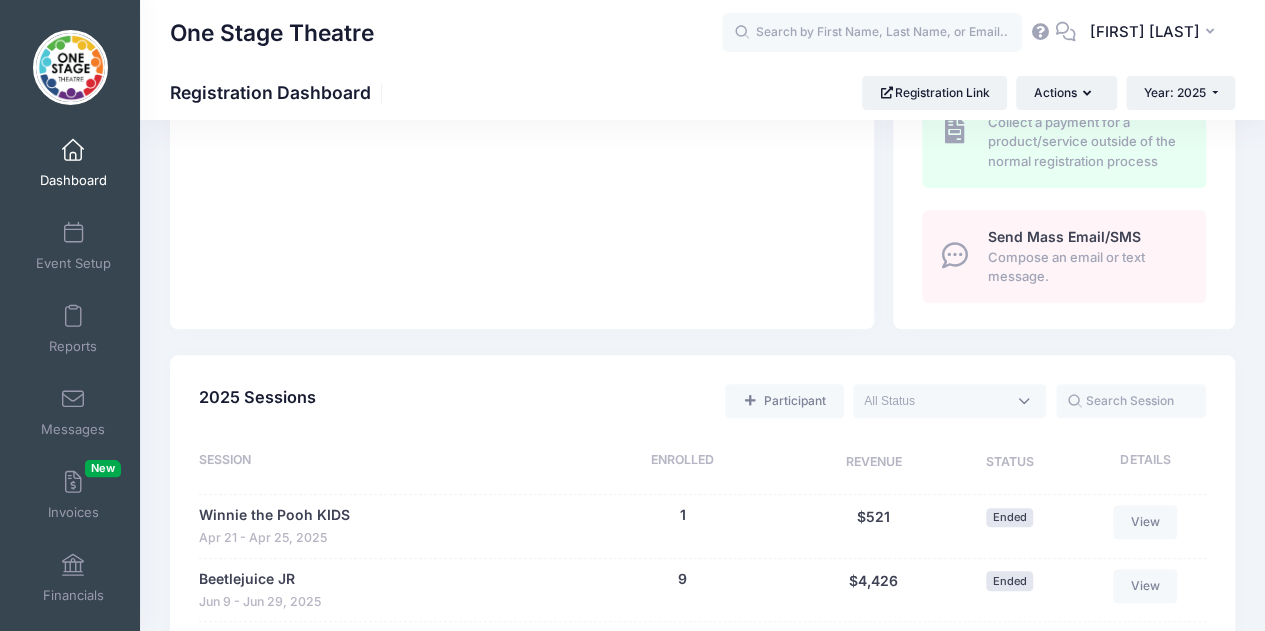 scroll, scrollTop: 727, scrollLeft: 0, axis: vertical 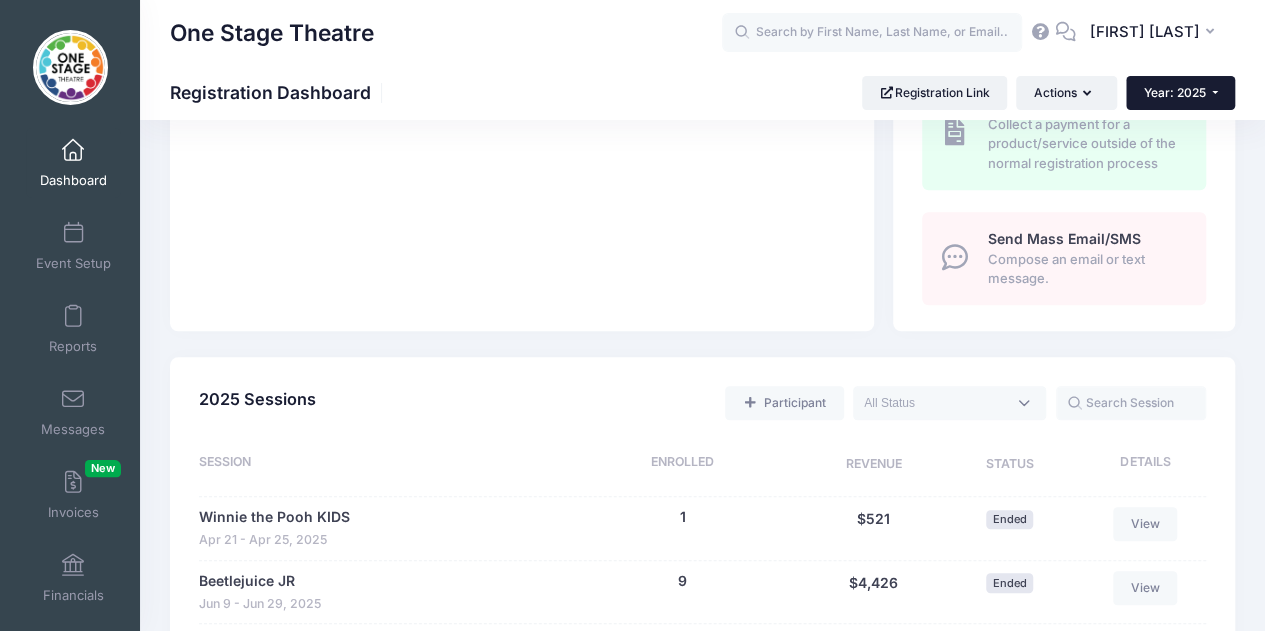 click on "Year: 2025" at bounding box center (1175, 92) 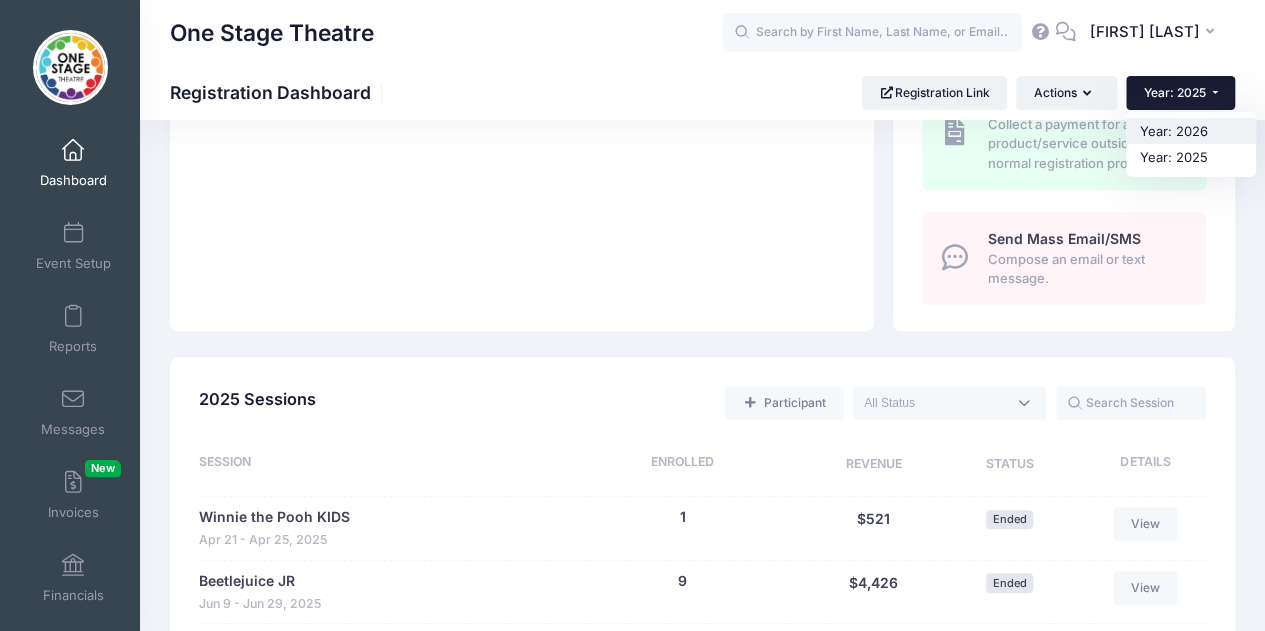 click on "Year: 2026" at bounding box center [1191, 131] 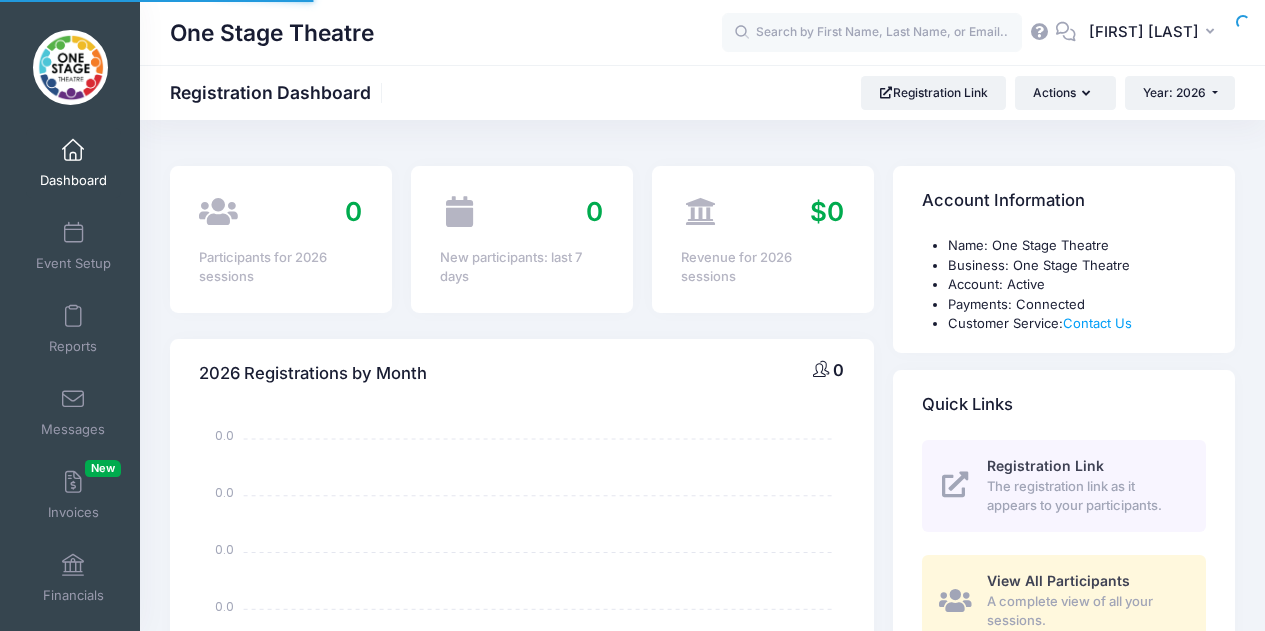 scroll, scrollTop: 0, scrollLeft: 0, axis: both 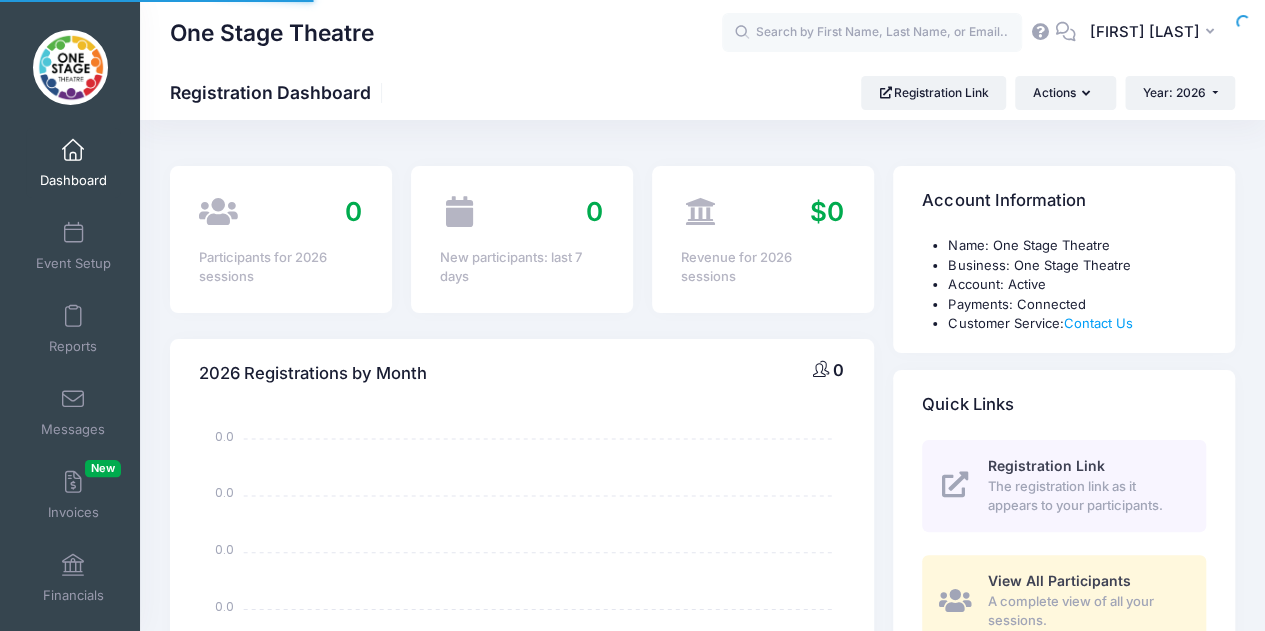 select 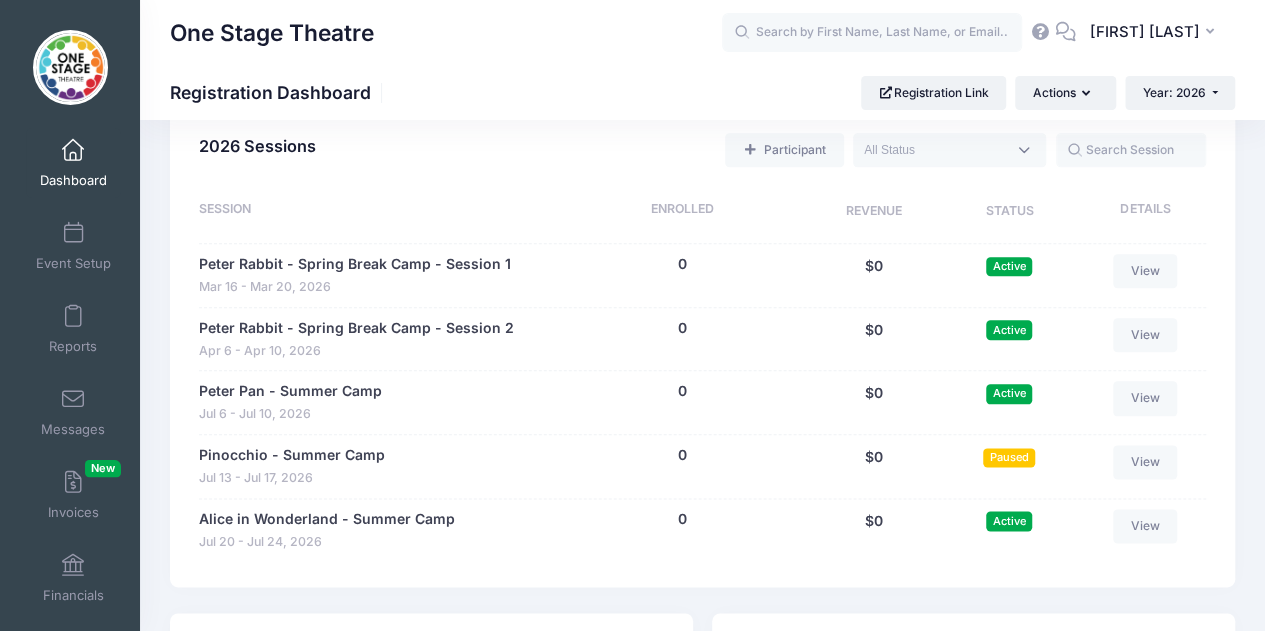 scroll, scrollTop: 982, scrollLeft: 0, axis: vertical 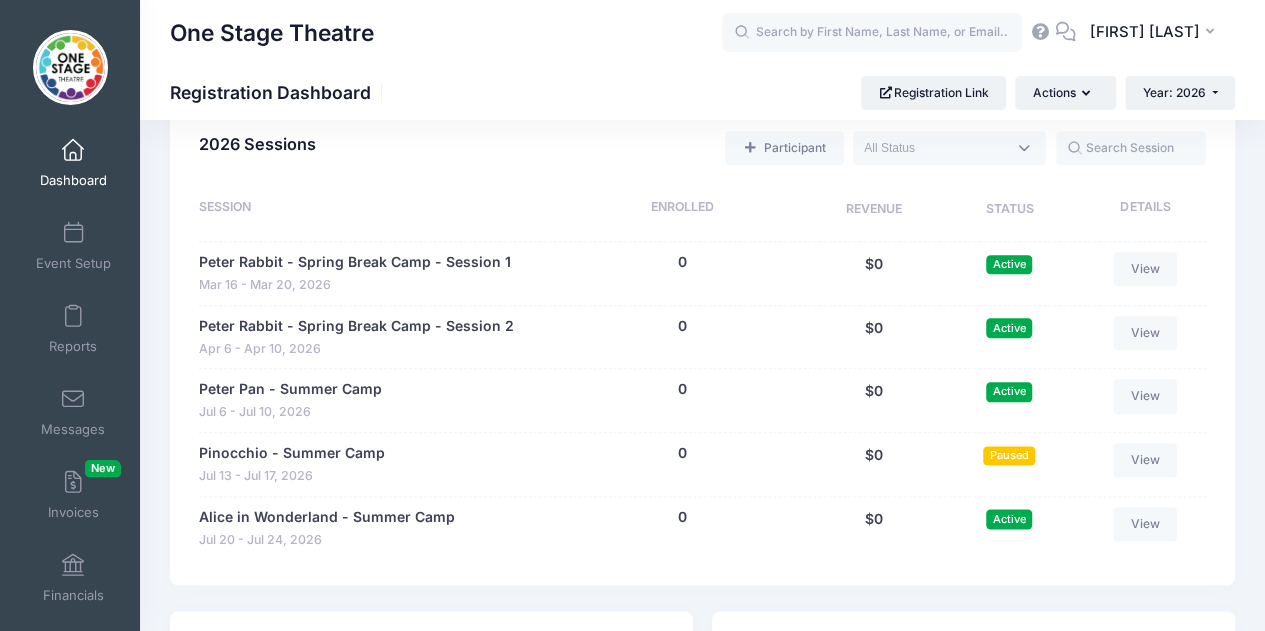 click on "Paused" at bounding box center (1009, 455) 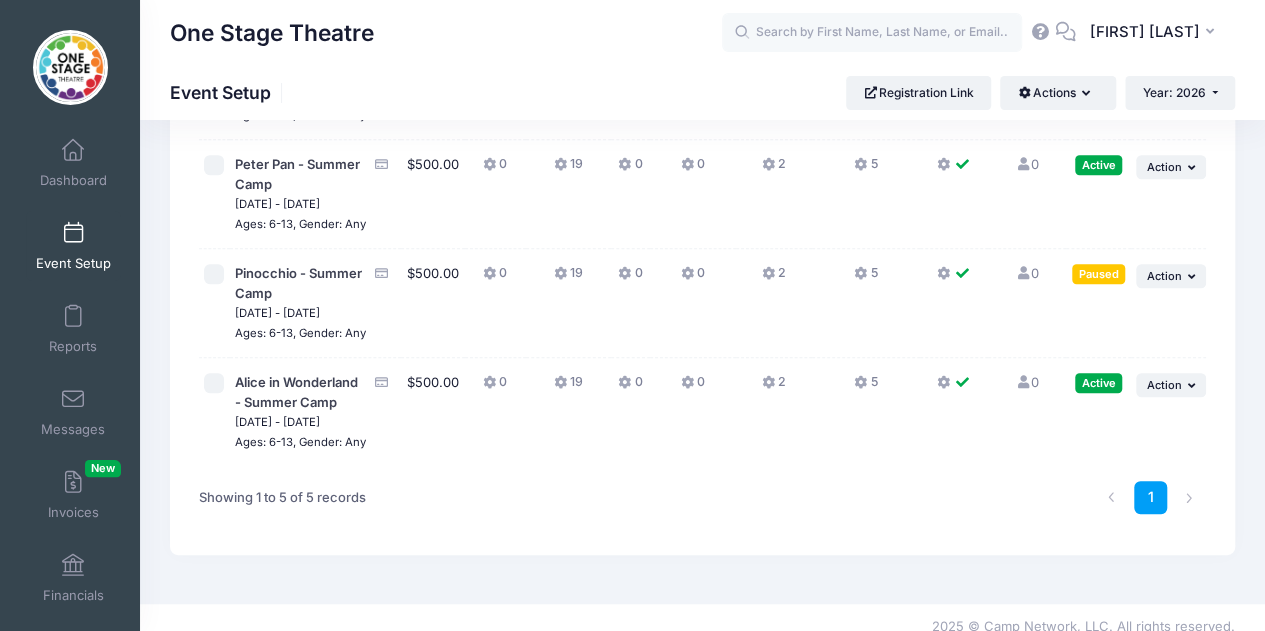 scroll, scrollTop: 396, scrollLeft: 0, axis: vertical 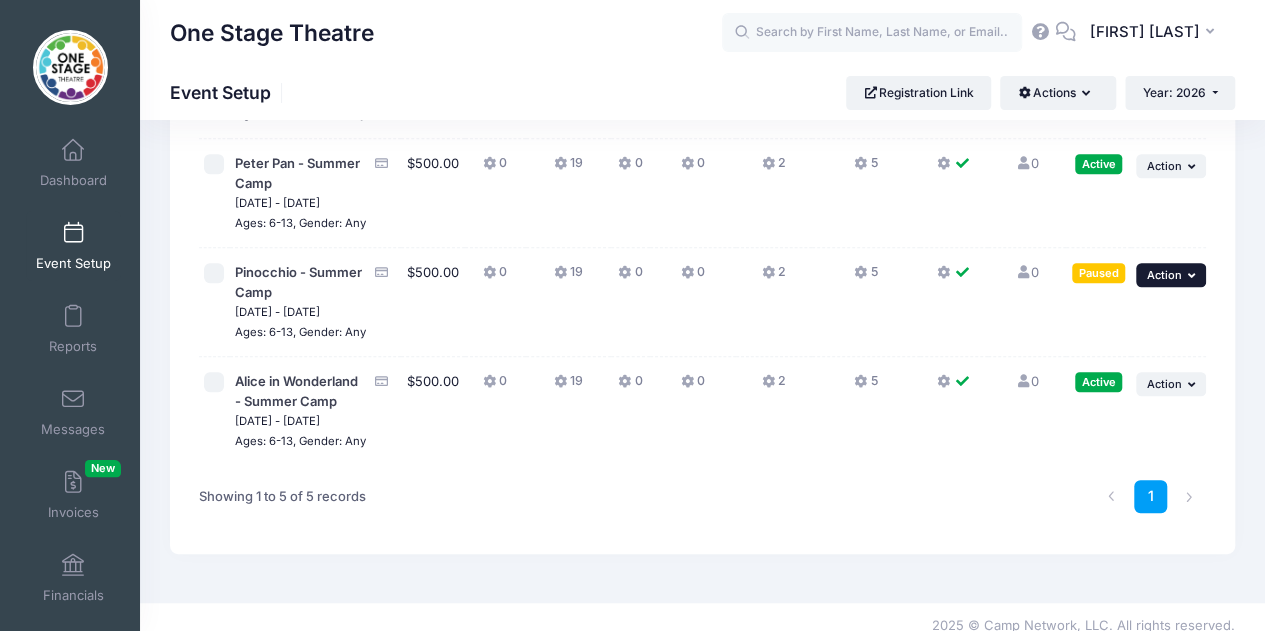 click on "... Action" at bounding box center (1171, 275) 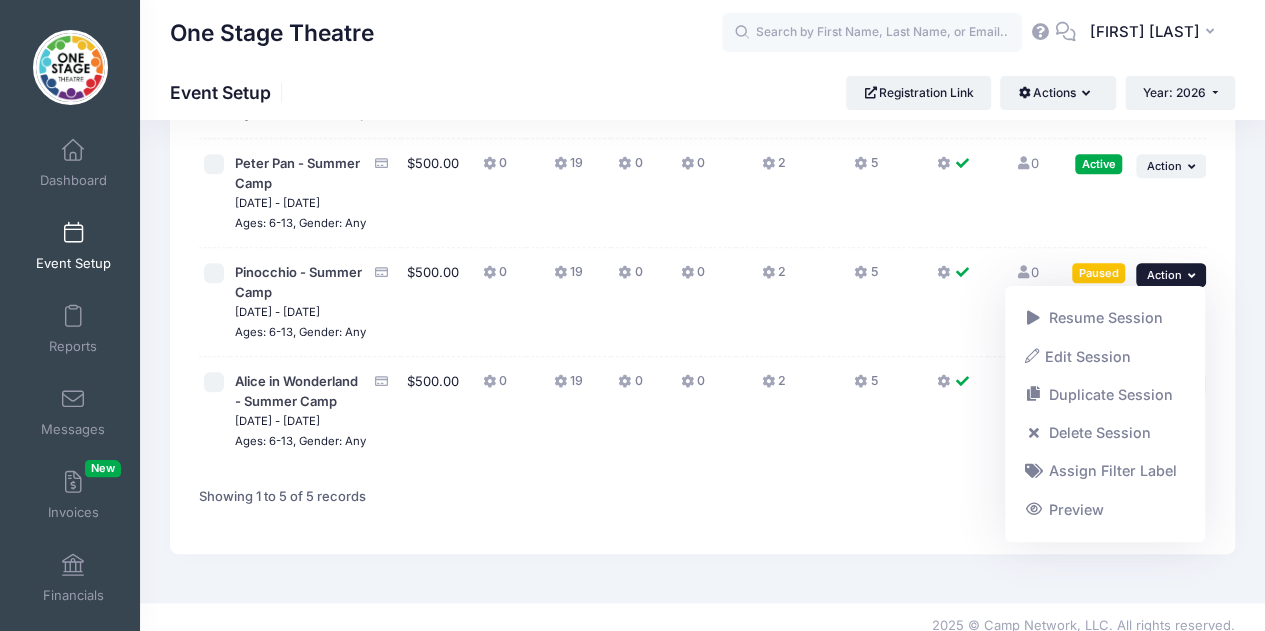 click on "Resume Session" at bounding box center [1105, 318] 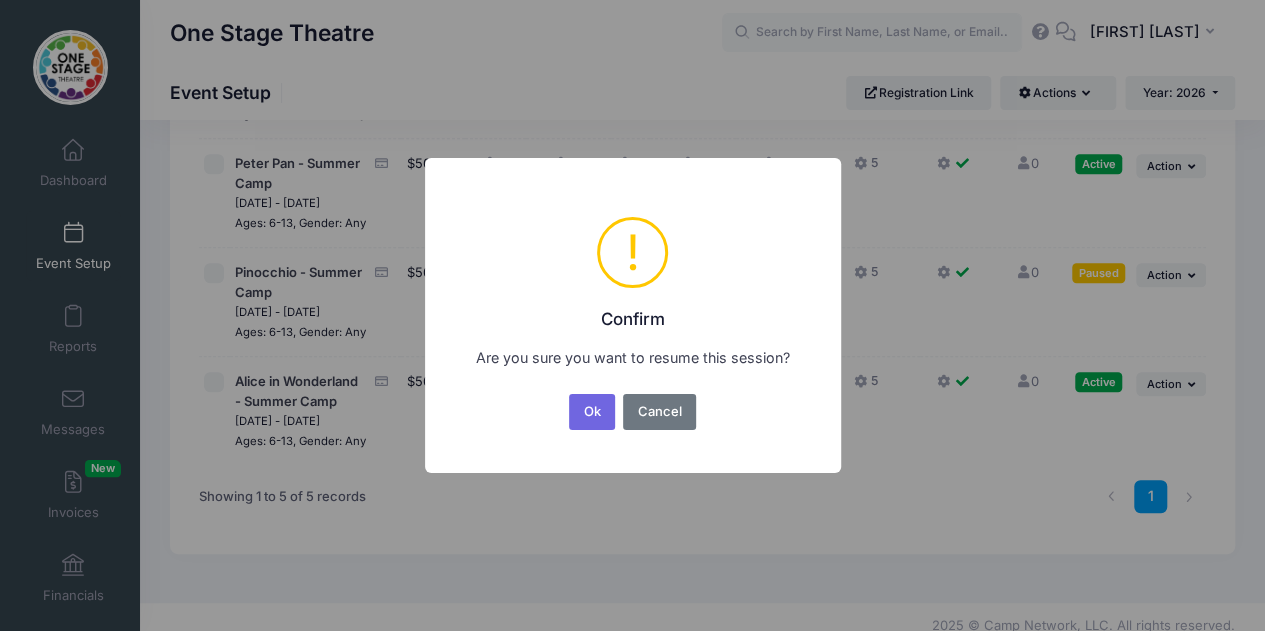 click on "Ok" at bounding box center [592, 412] 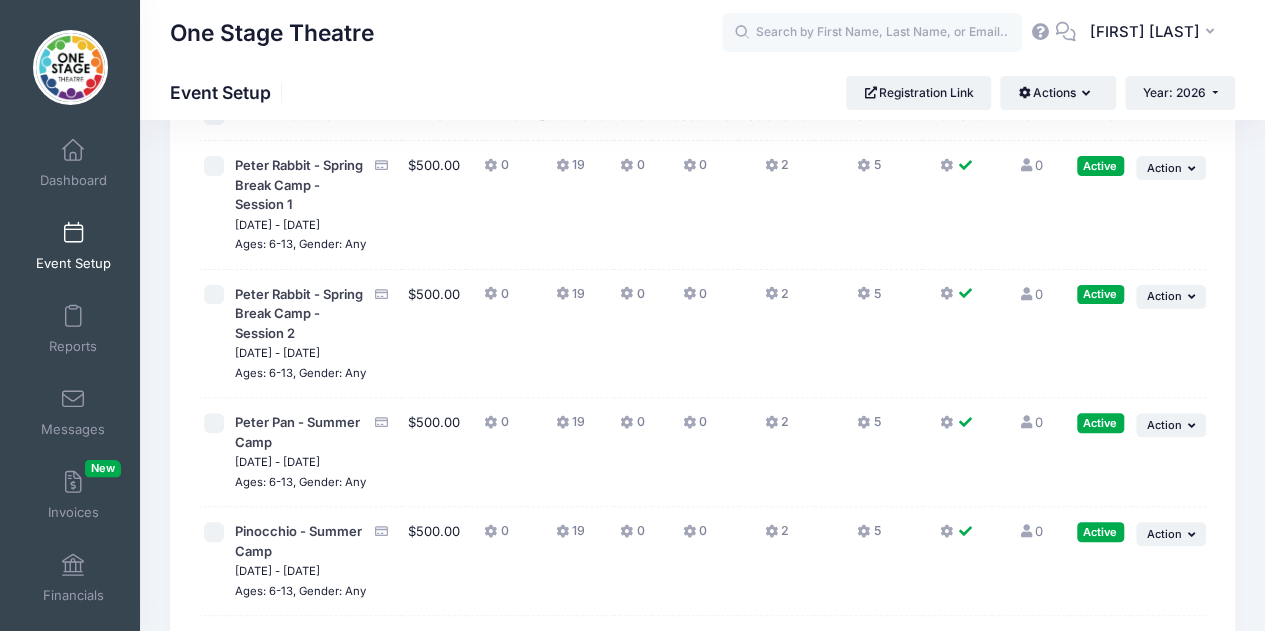 scroll, scrollTop: 0, scrollLeft: 0, axis: both 